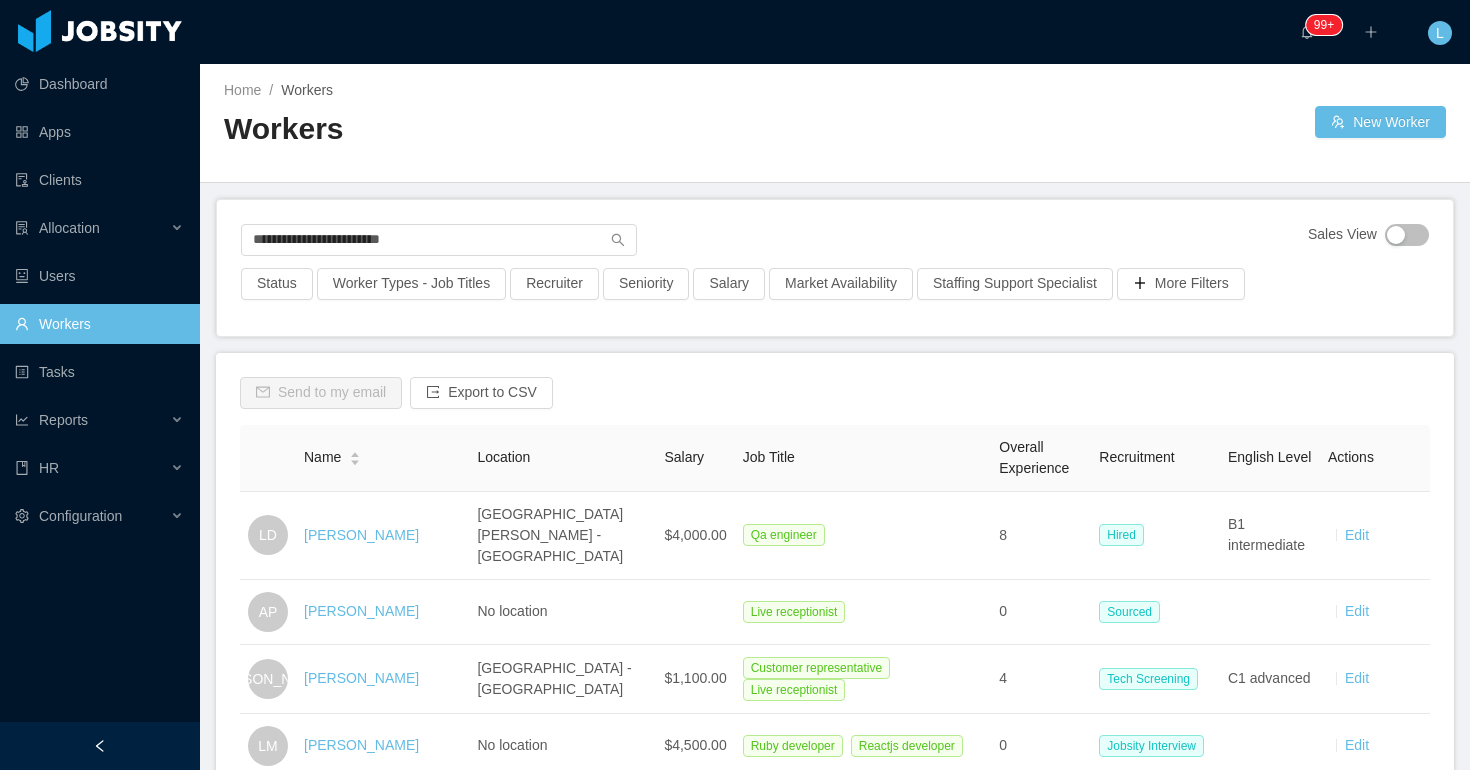 scroll, scrollTop: 0, scrollLeft: 0, axis: both 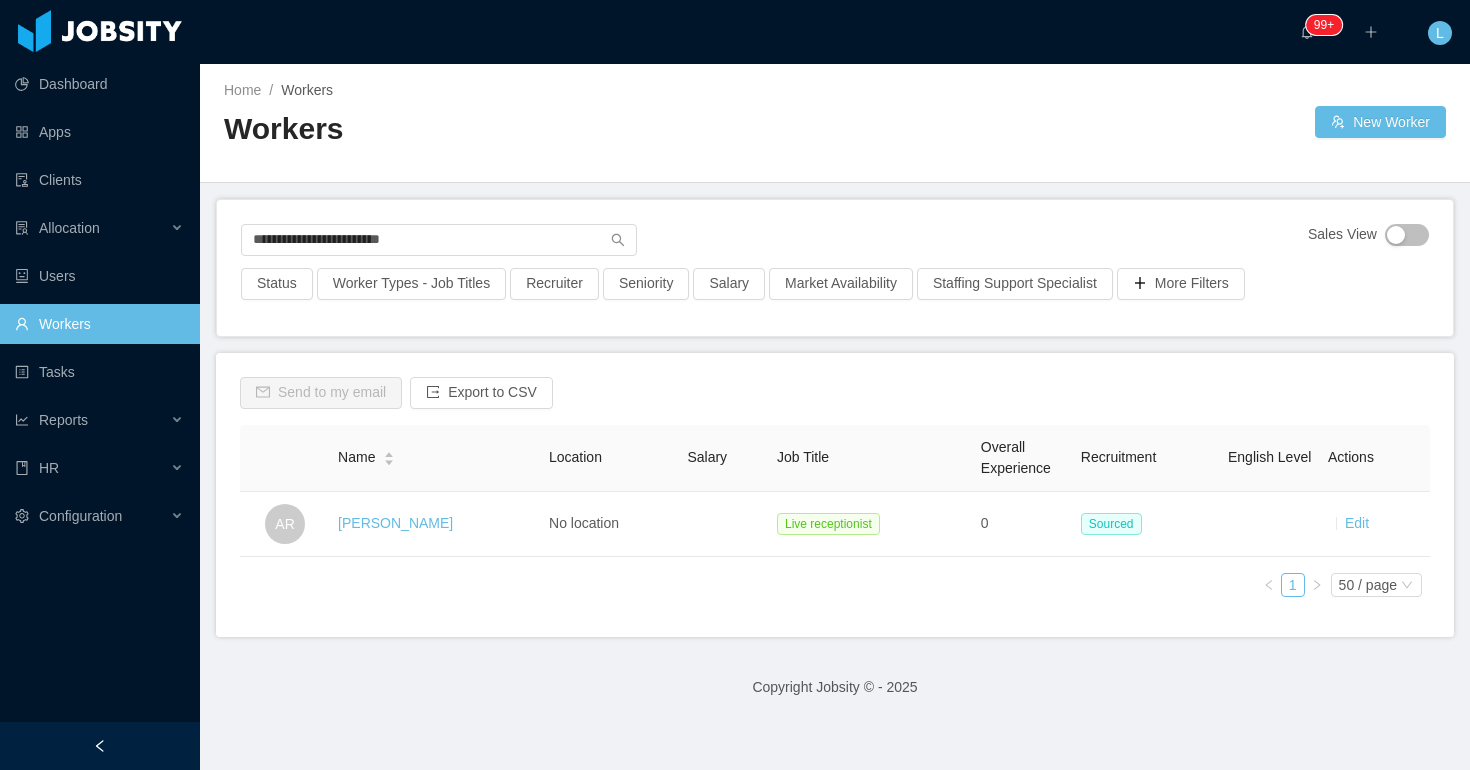 click on "Workers" at bounding box center (99, 324) 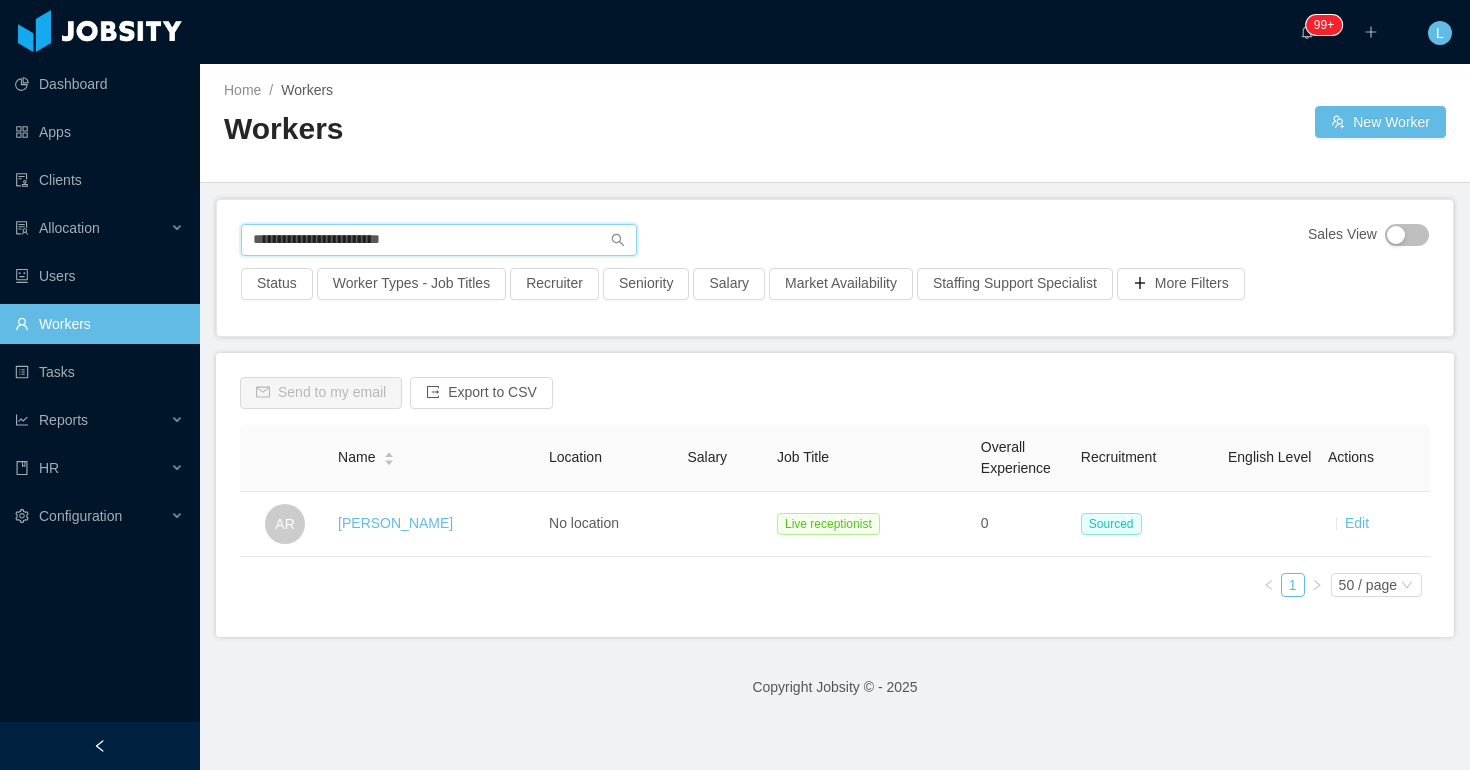 click on "**********" at bounding box center [439, 240] 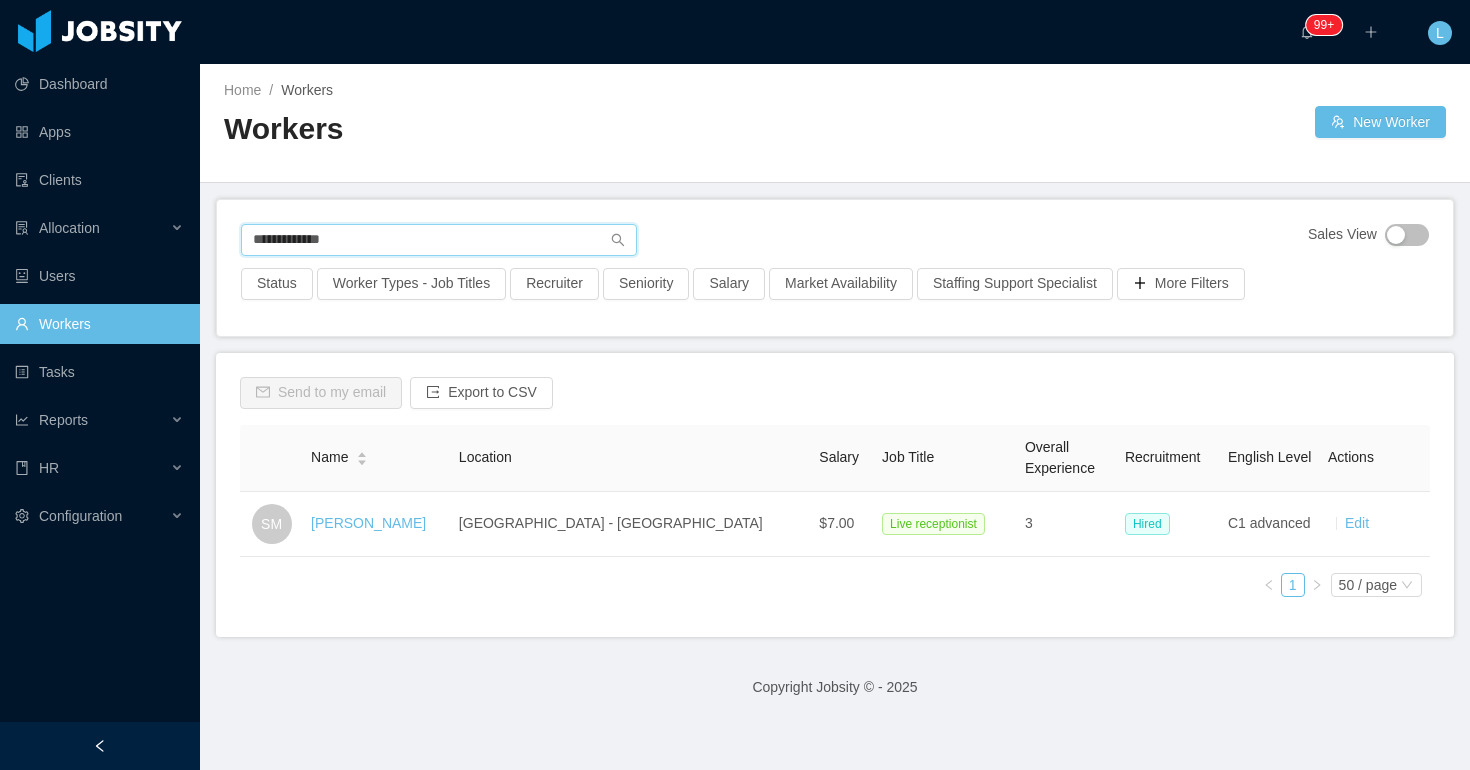 click on "**********" at bounding box center [439, 240] 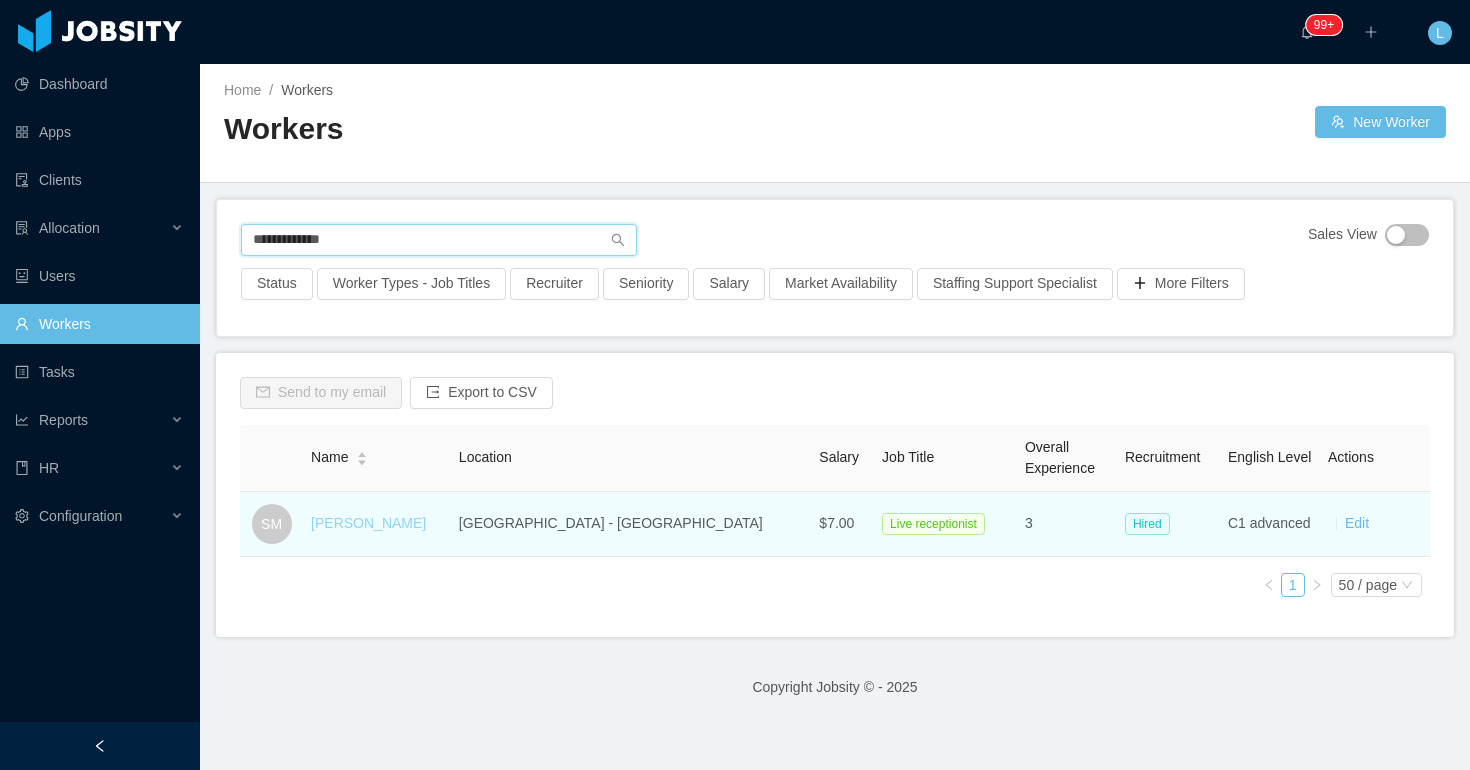 type on "**********" 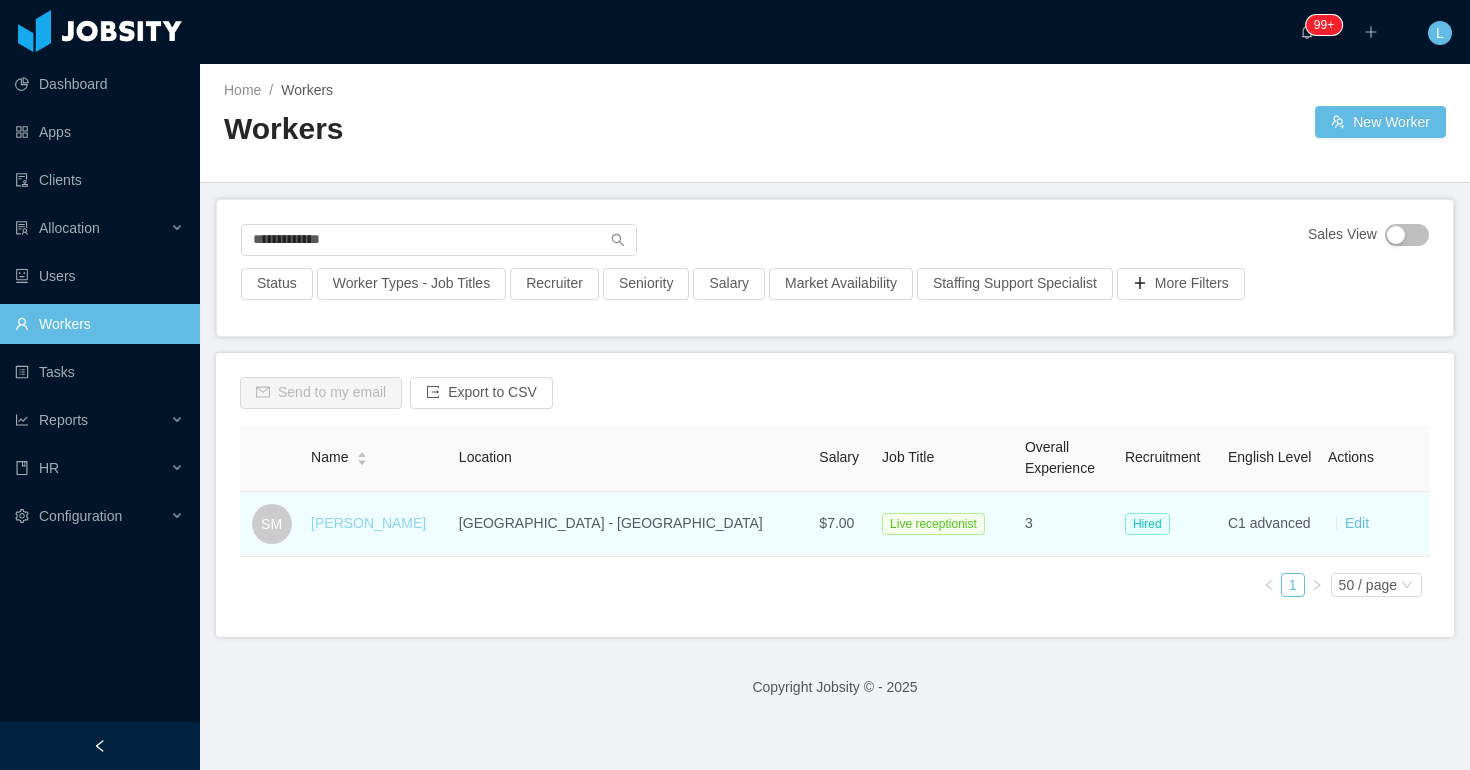 click on "Samir Marenco" at bounding box center [368, 523] 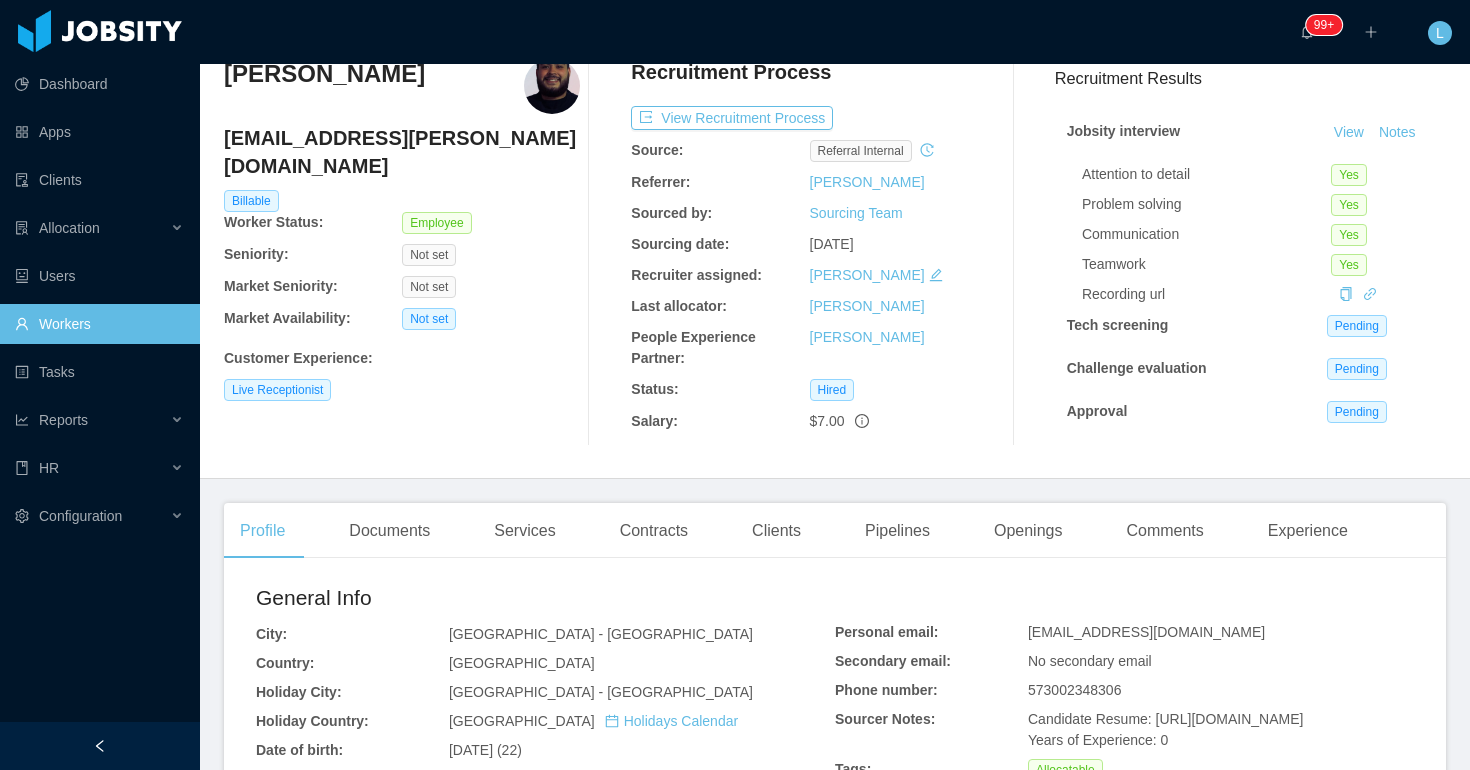 scroll, scrollTop: 83, scrollLeft: 0, axis: vertical 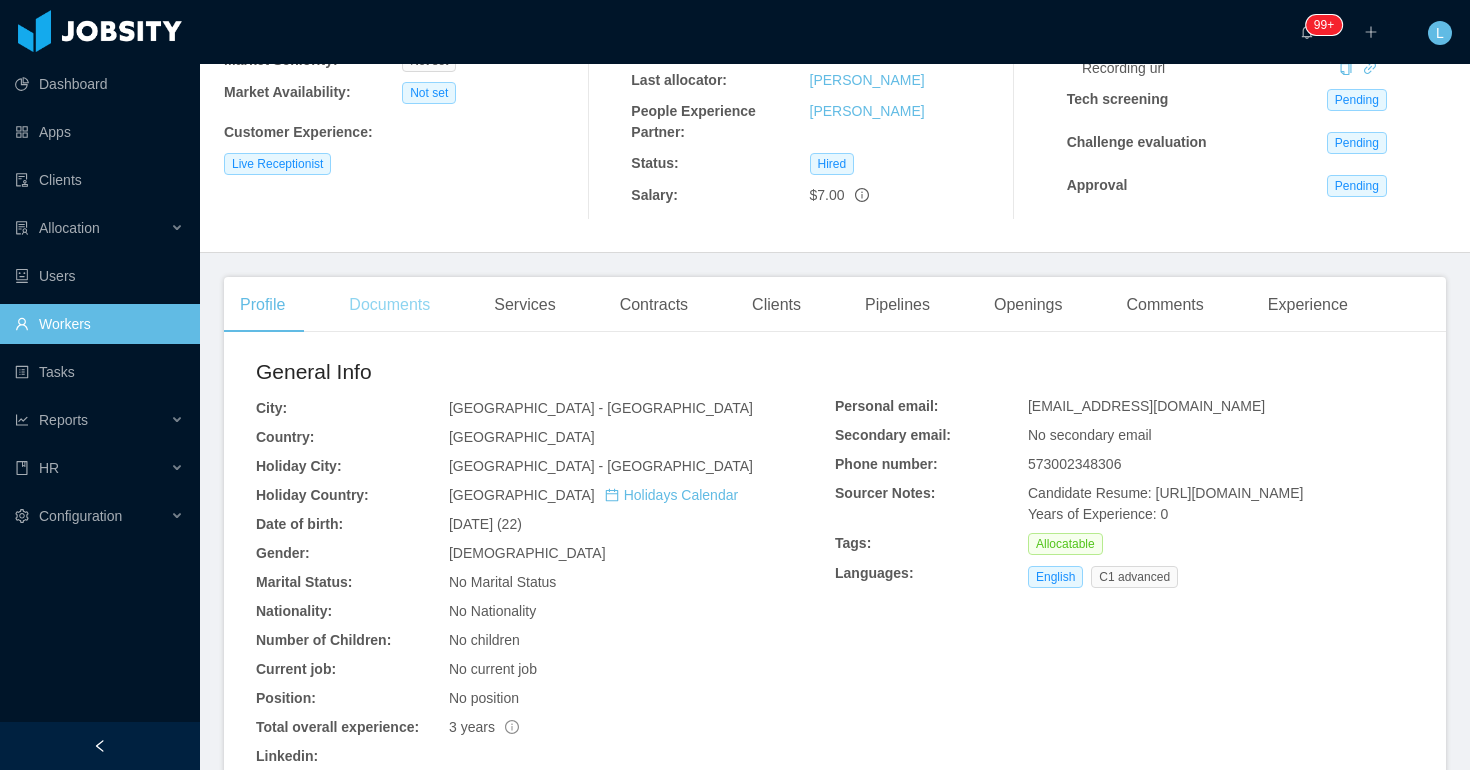 click on "Documents" at bounding box center [389, 305] 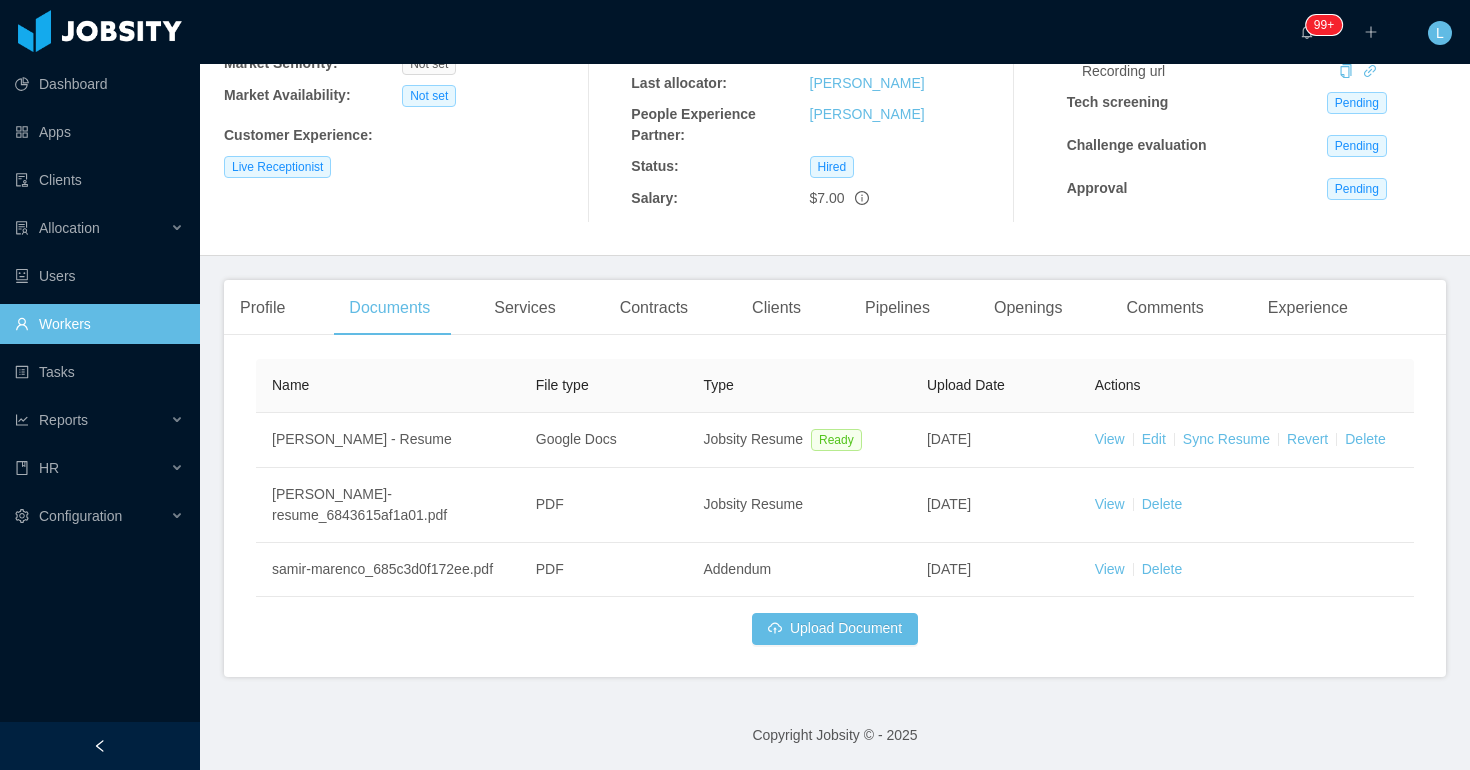 scroll, scrollTop: 322, scrollLeft: 0, axis: vertical 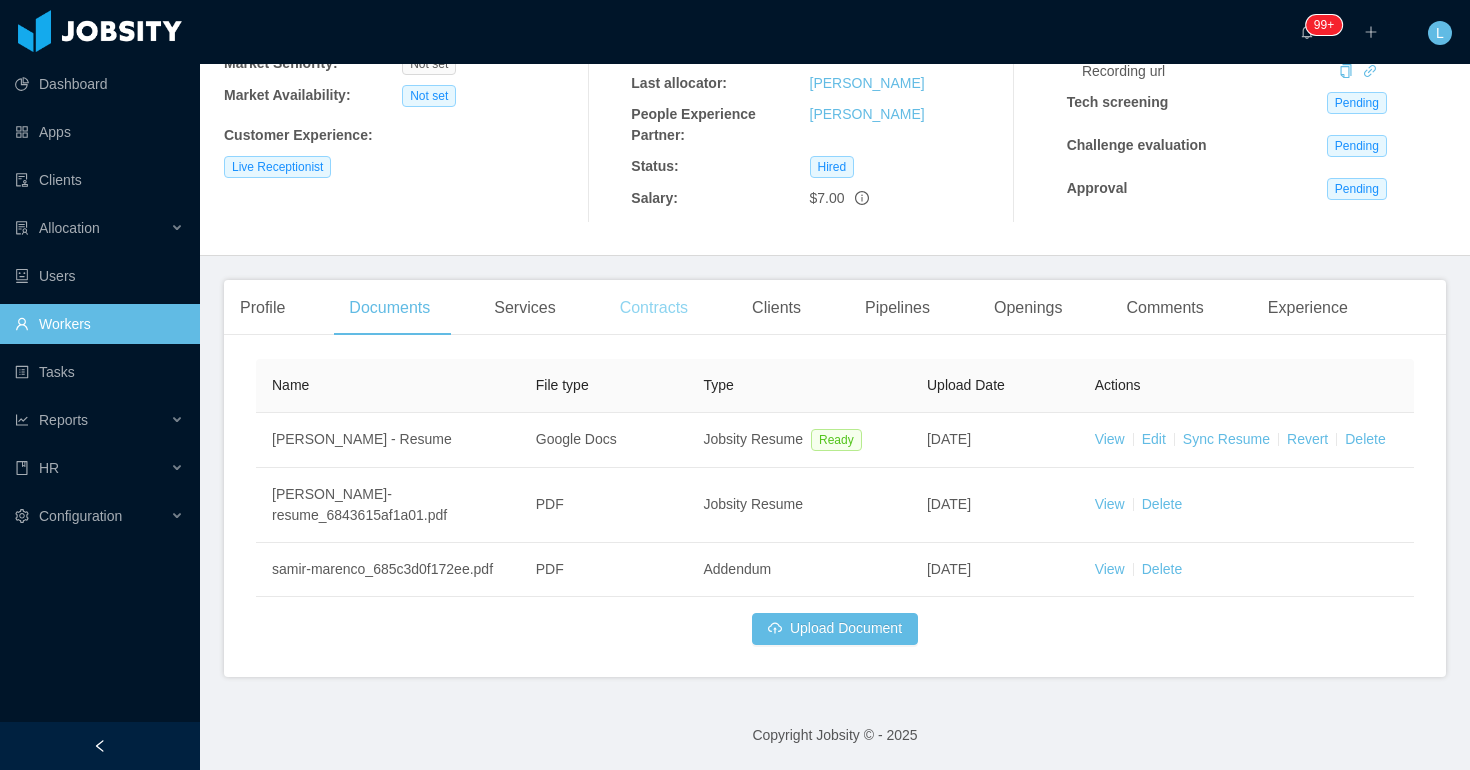 click on "Contracts" at bounding box center (654, 308) 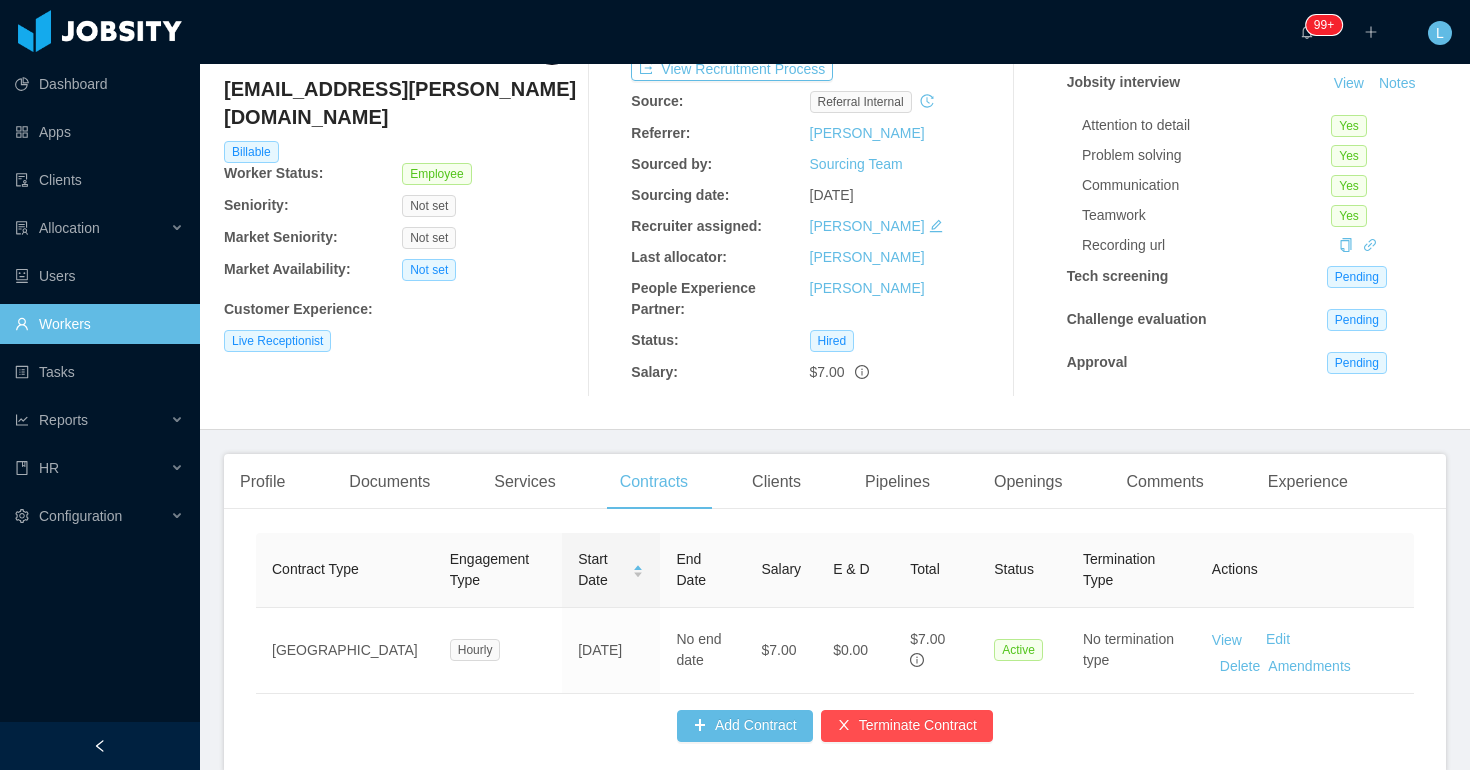 scroll, scrollTop: 0, scrollLeft: 0, axis: both 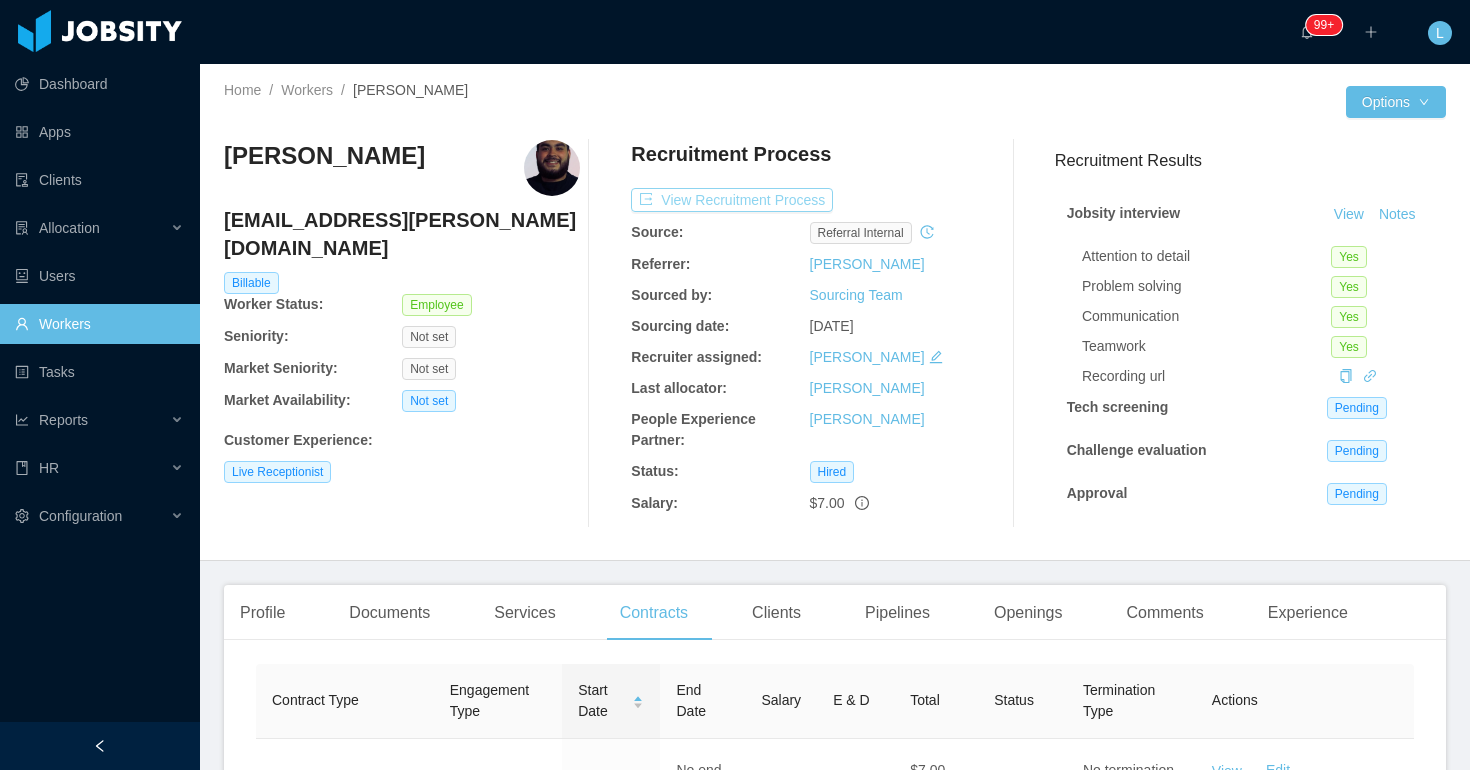 click on "View Recruitment Process" at bounding box center (732, 200) 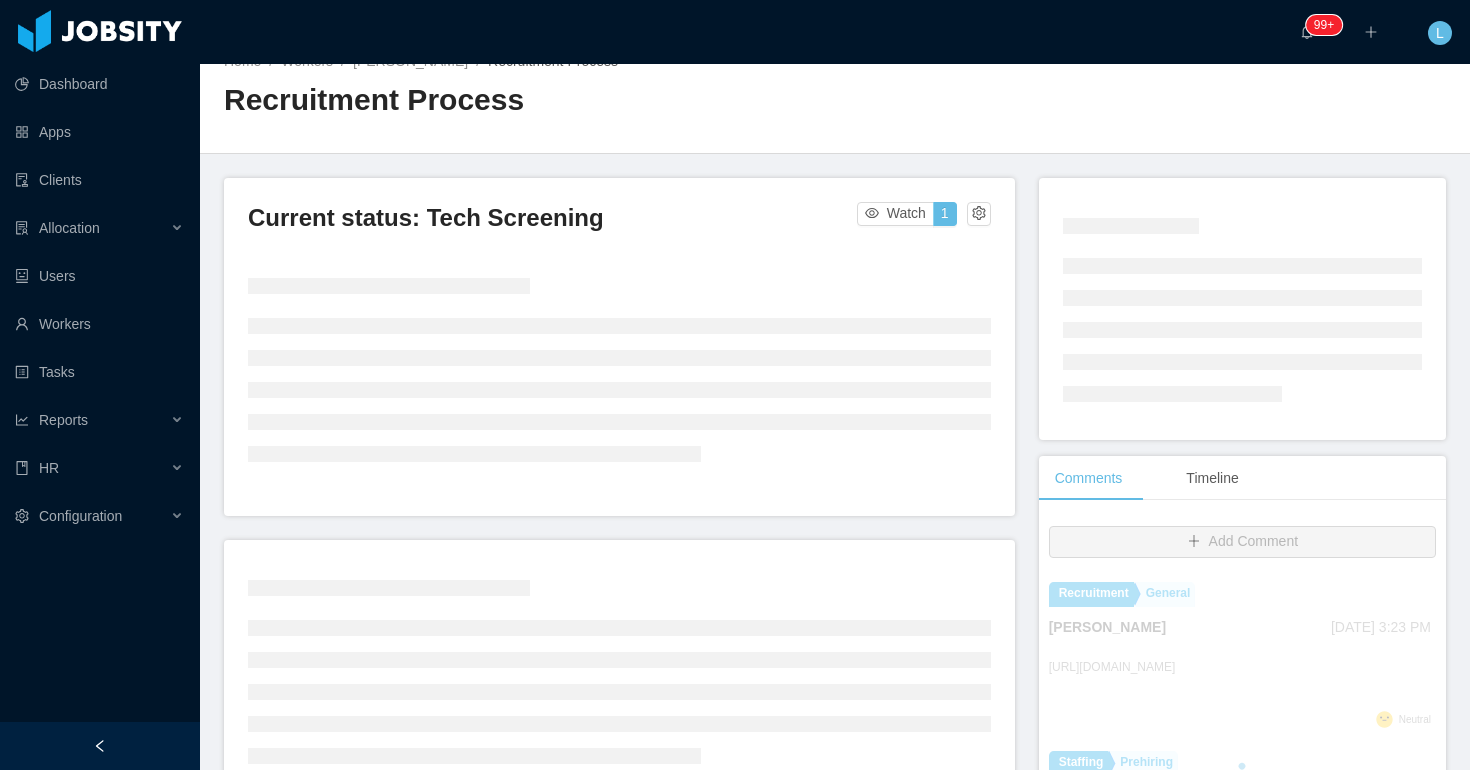 scroll, scrollTop: 0, scrollLeft: 0, axis: both 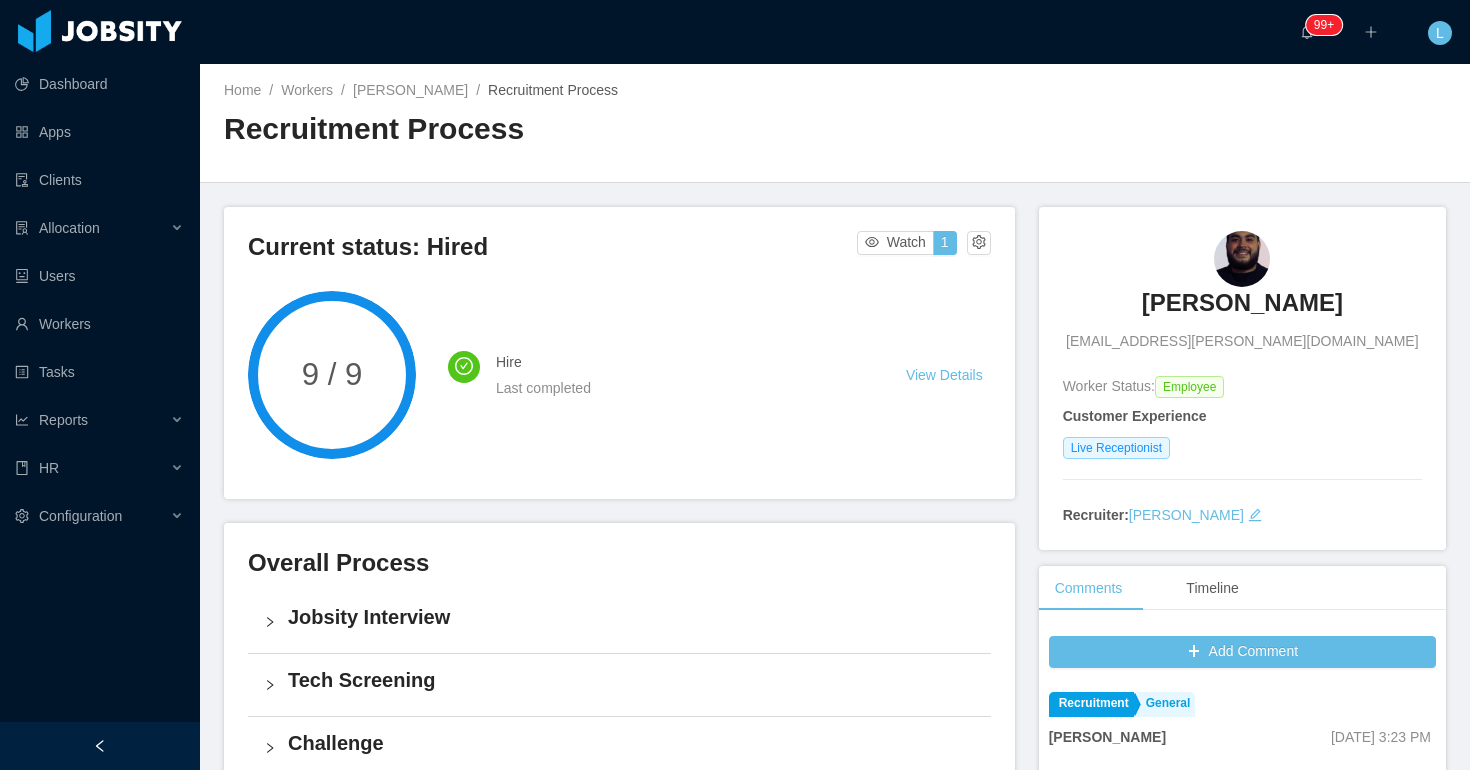 click on "Samir Marenco samir.marenco@jobsity.com" at bounding box center (1242, 291) 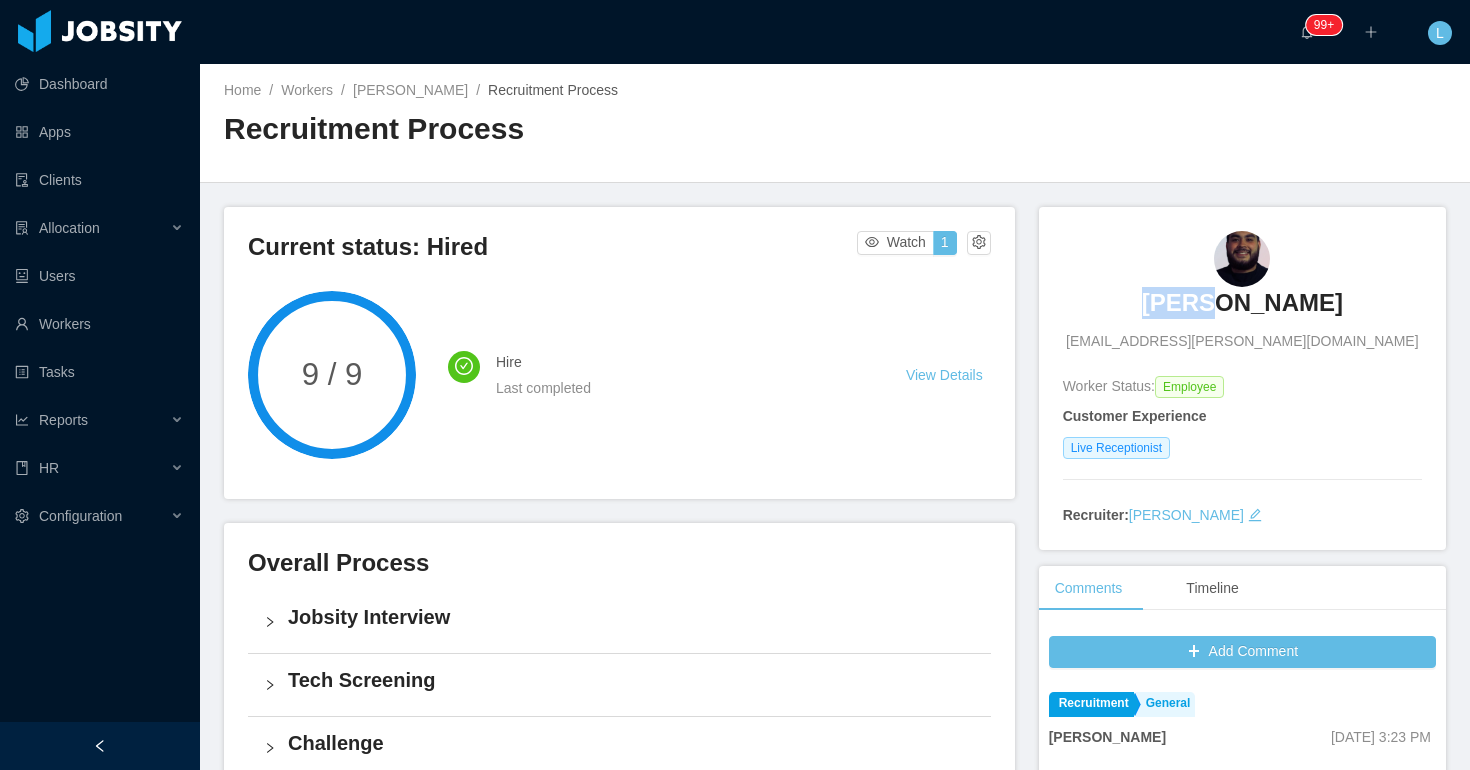 click on "Samir Marenco samir.marenco@jobsity.com" at bounding box center (1242, 291) 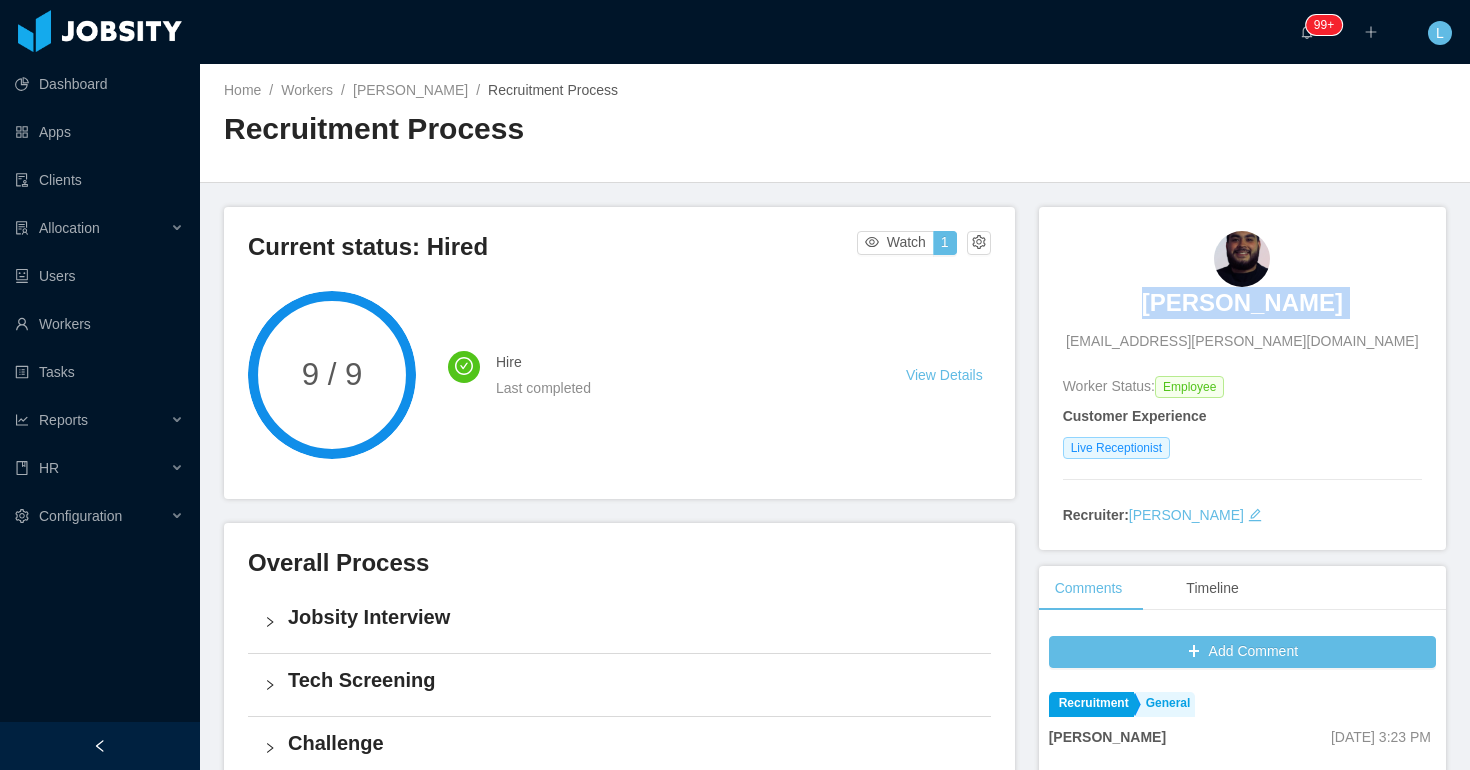 click on "Samir Marenco samir.marenco@jobsity.com" at bounding box center (1242, 291) 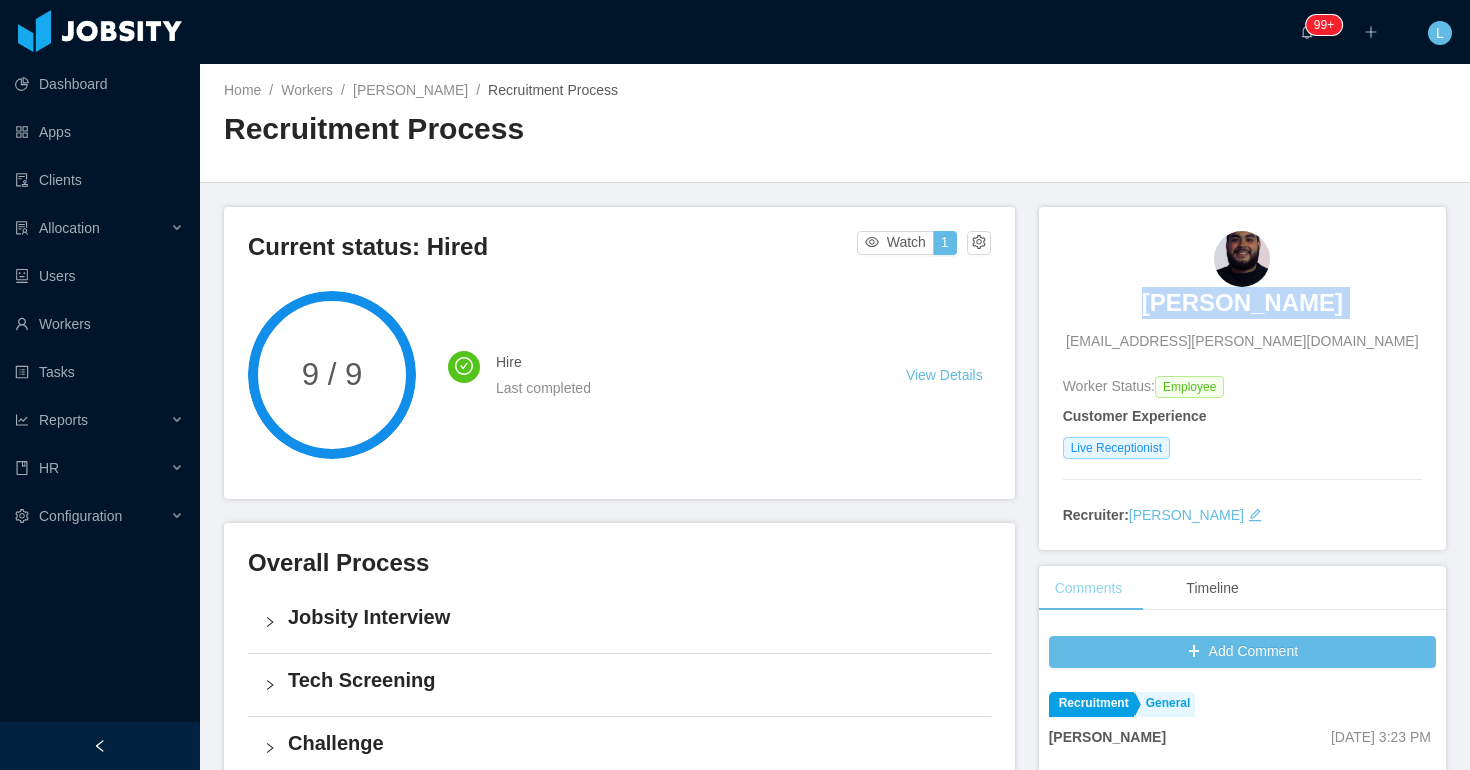 copy on "Samir Marenco" 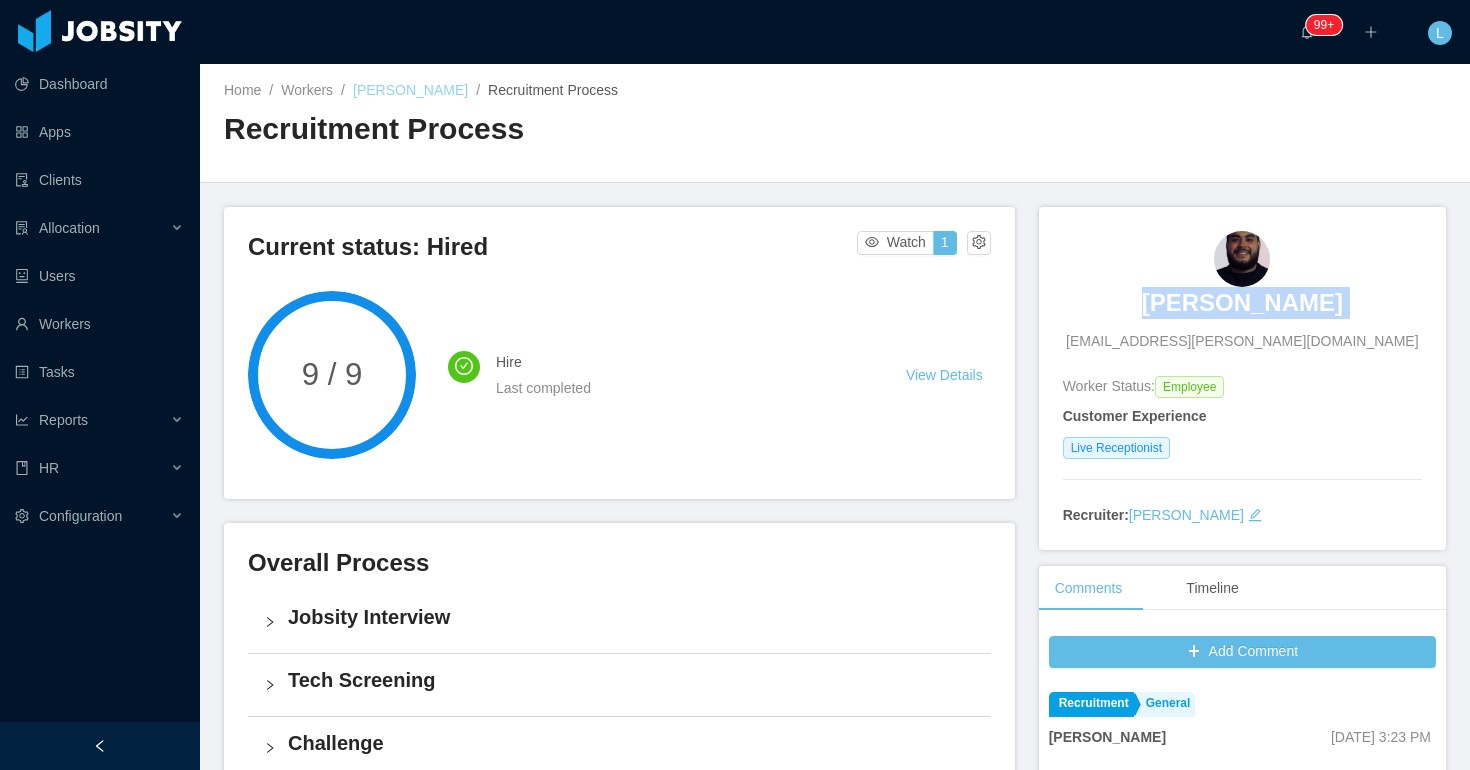 click on "Samir Marenco" at bounding box center (410, 90) 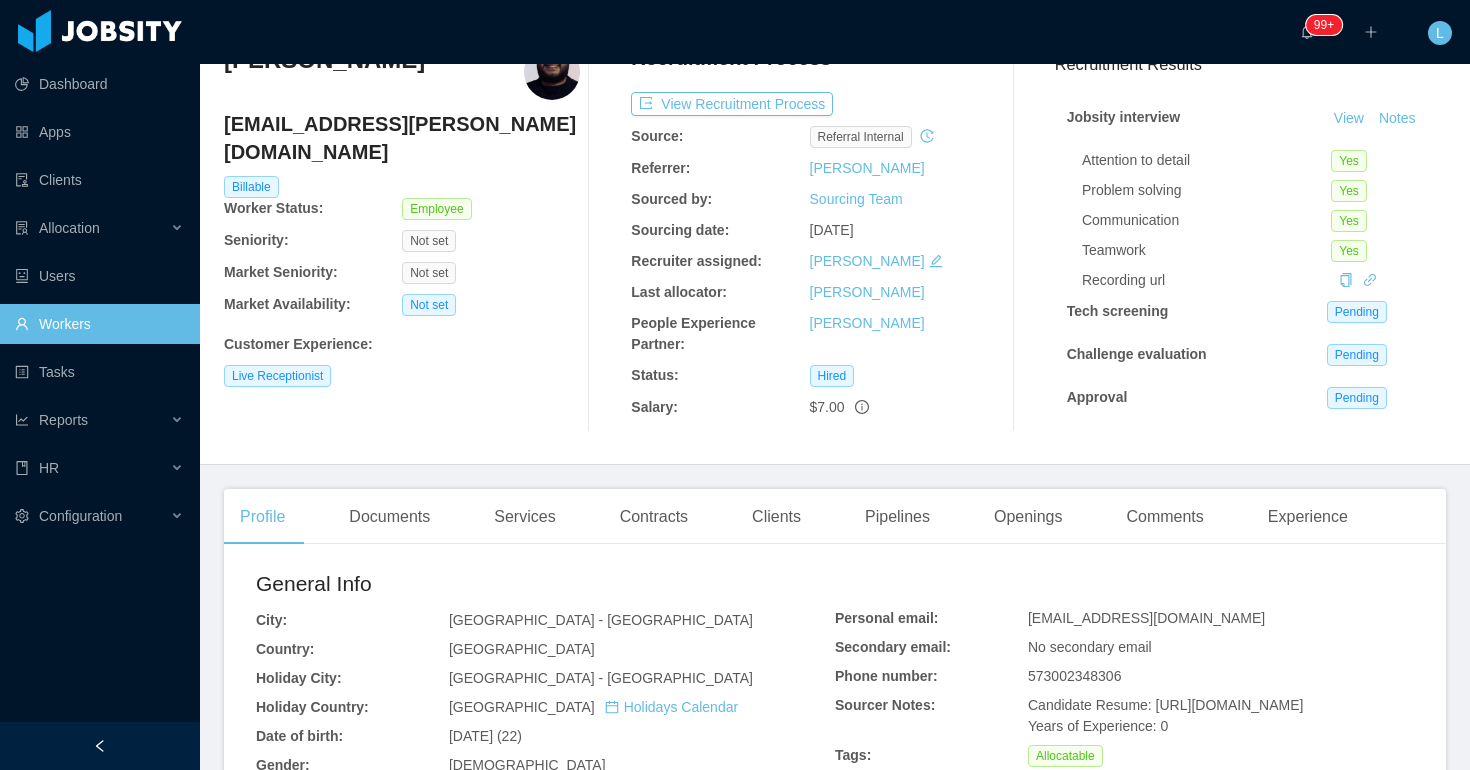 scroll, scrollTop: 0, scrollLeft: 0, axis: both 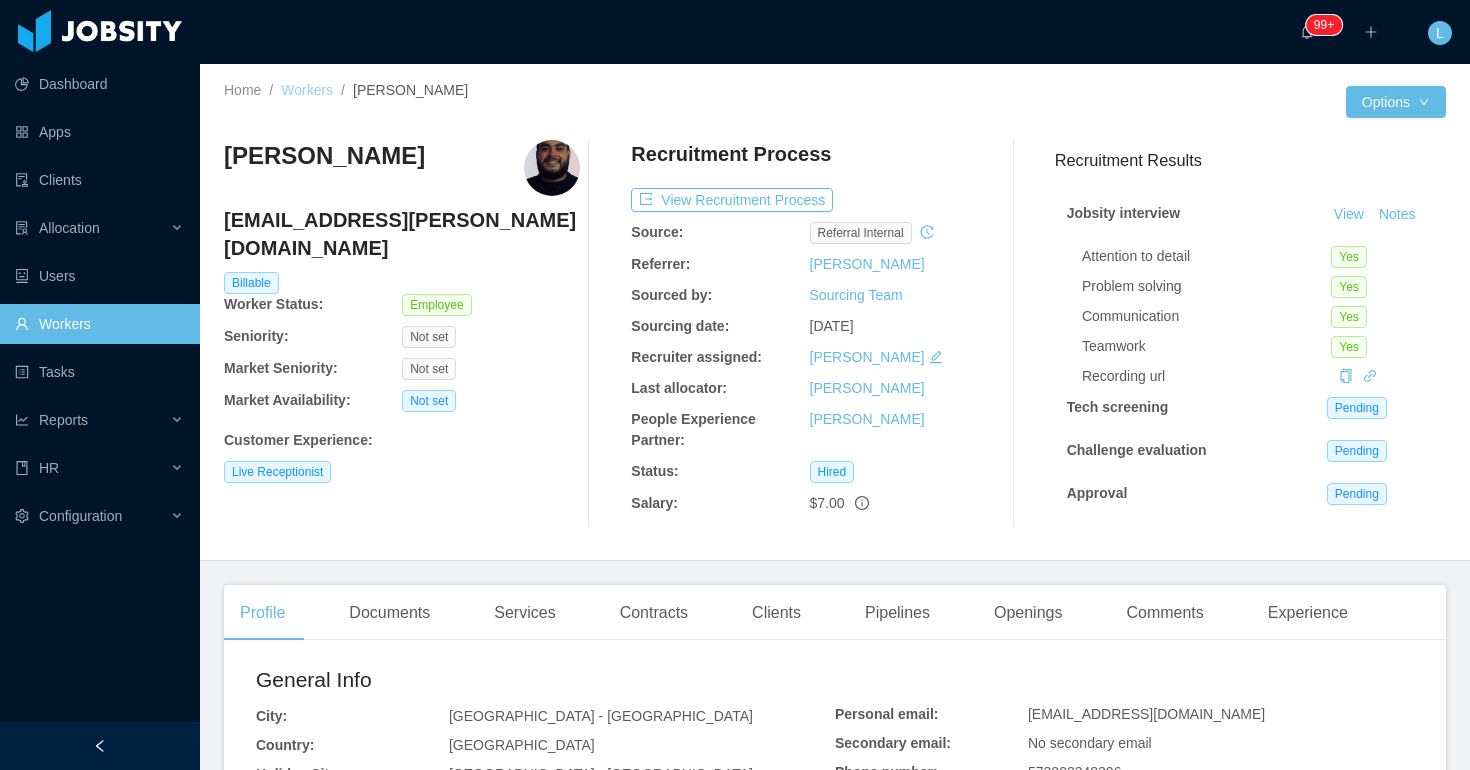 click on "Workers" at bounding box center (307, 90) 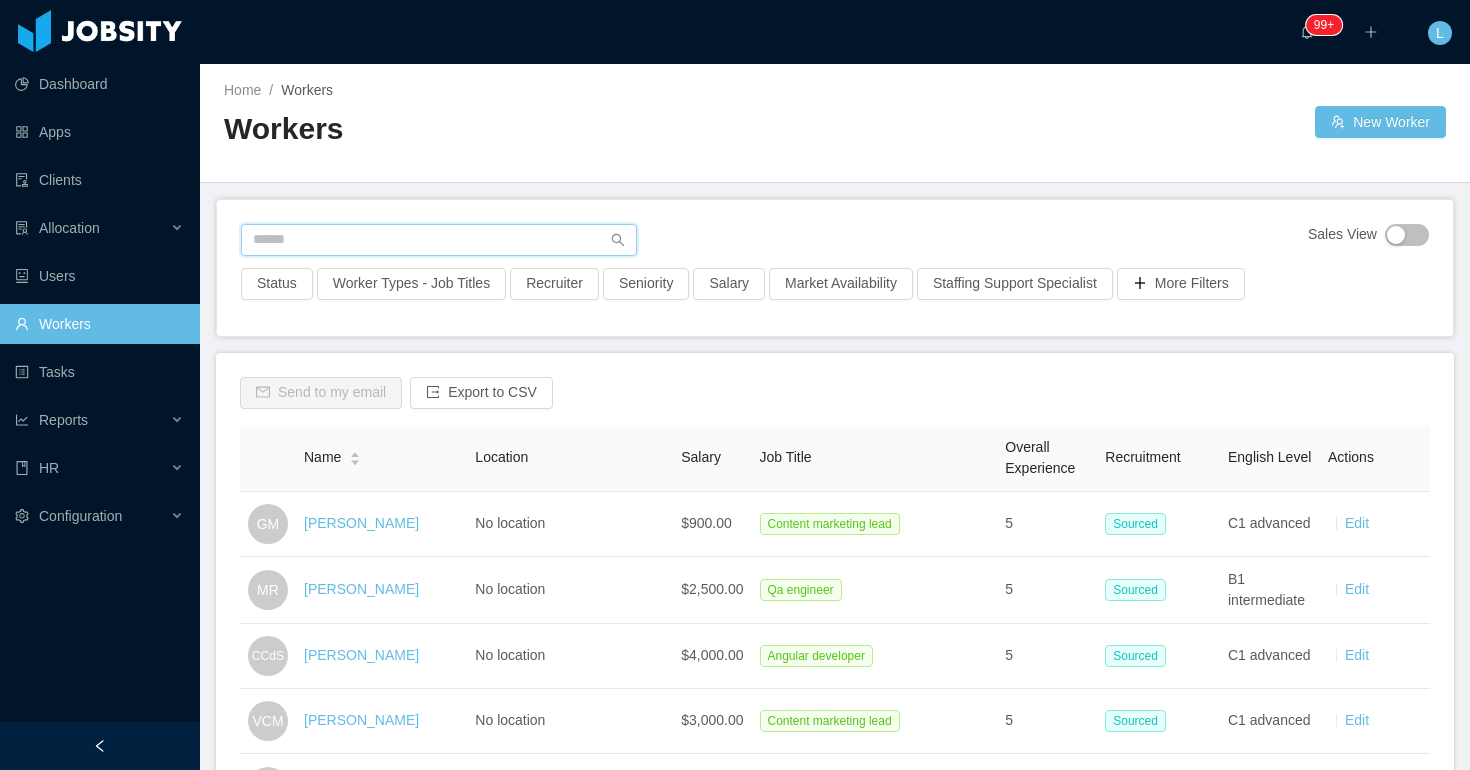 paste on "**********" 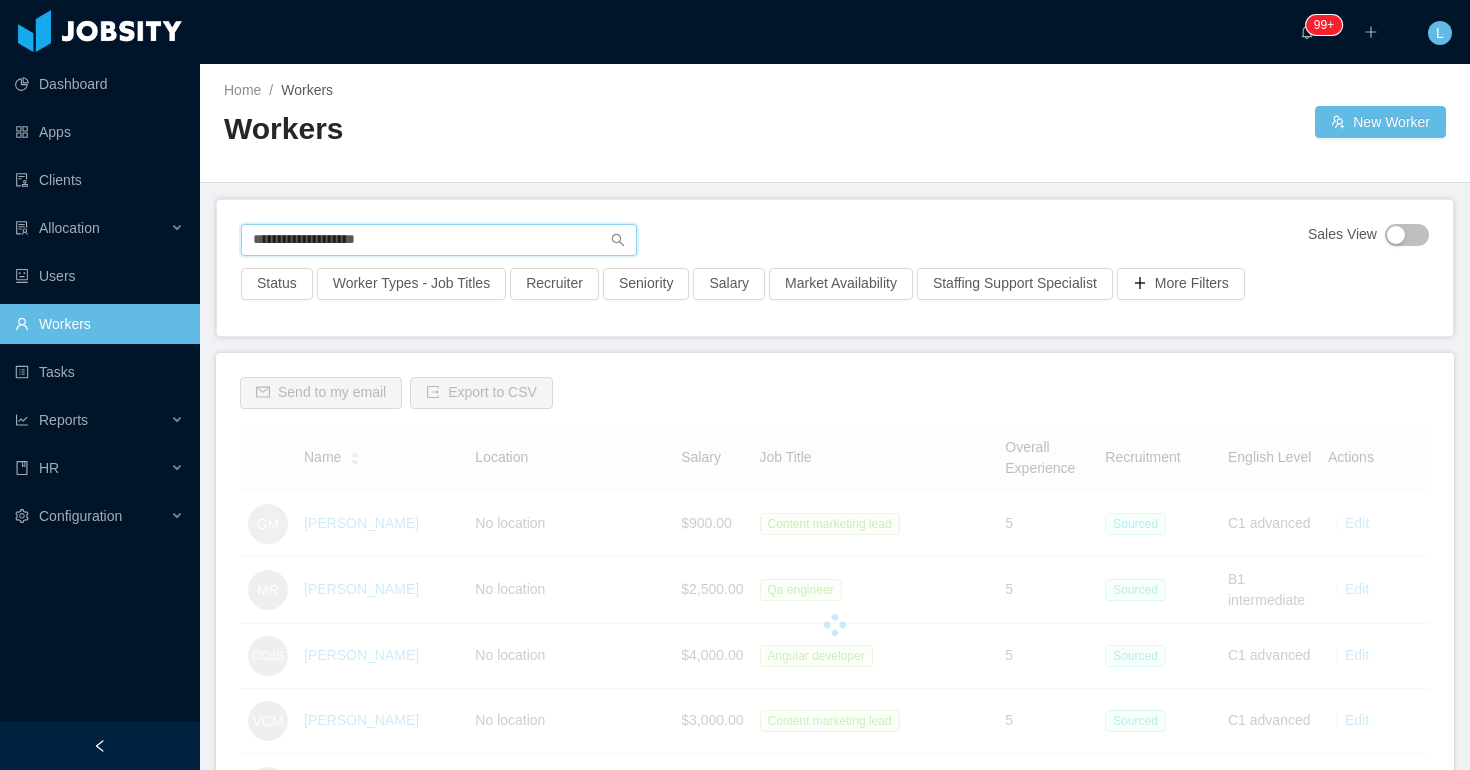 click on "**********" at bounding box center (439, 240) 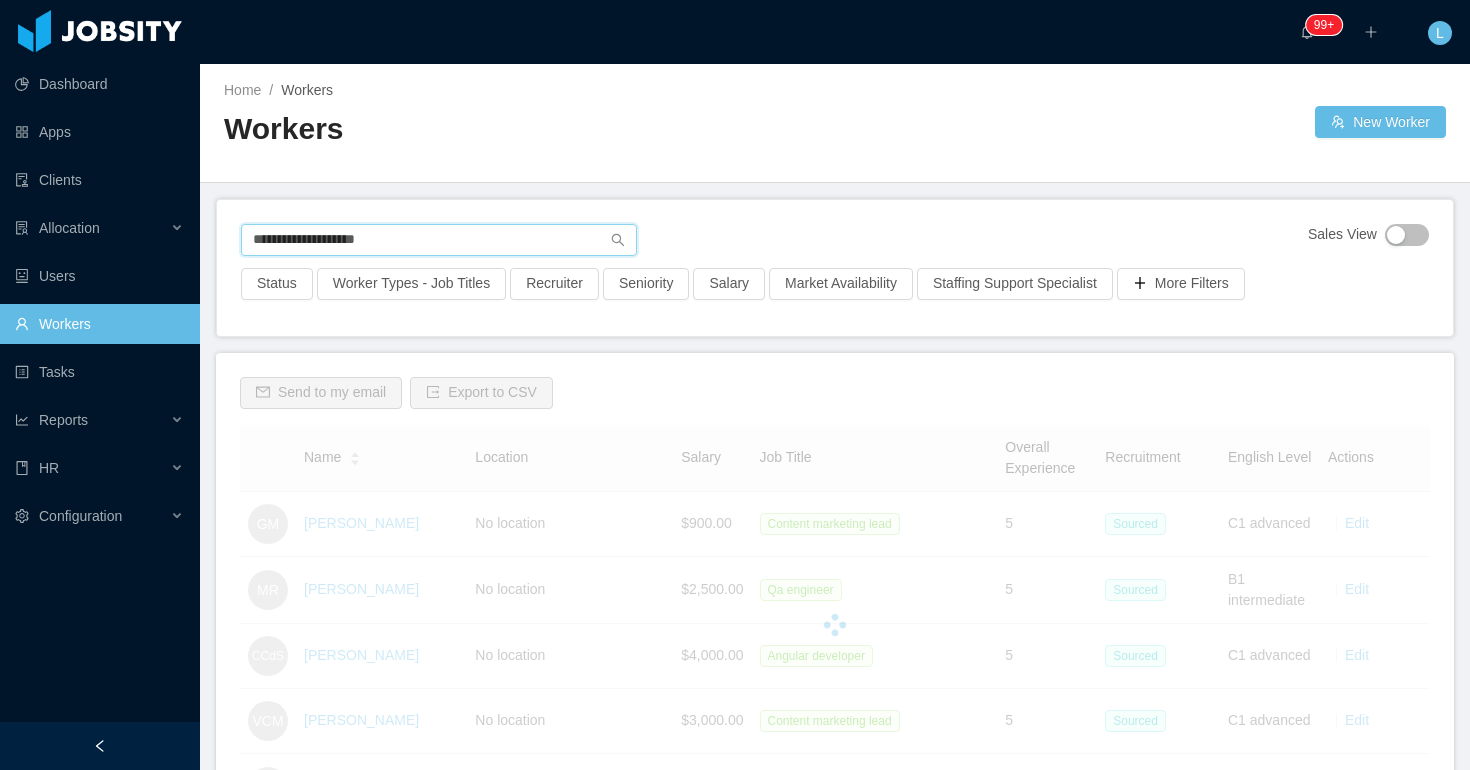type on "**********" 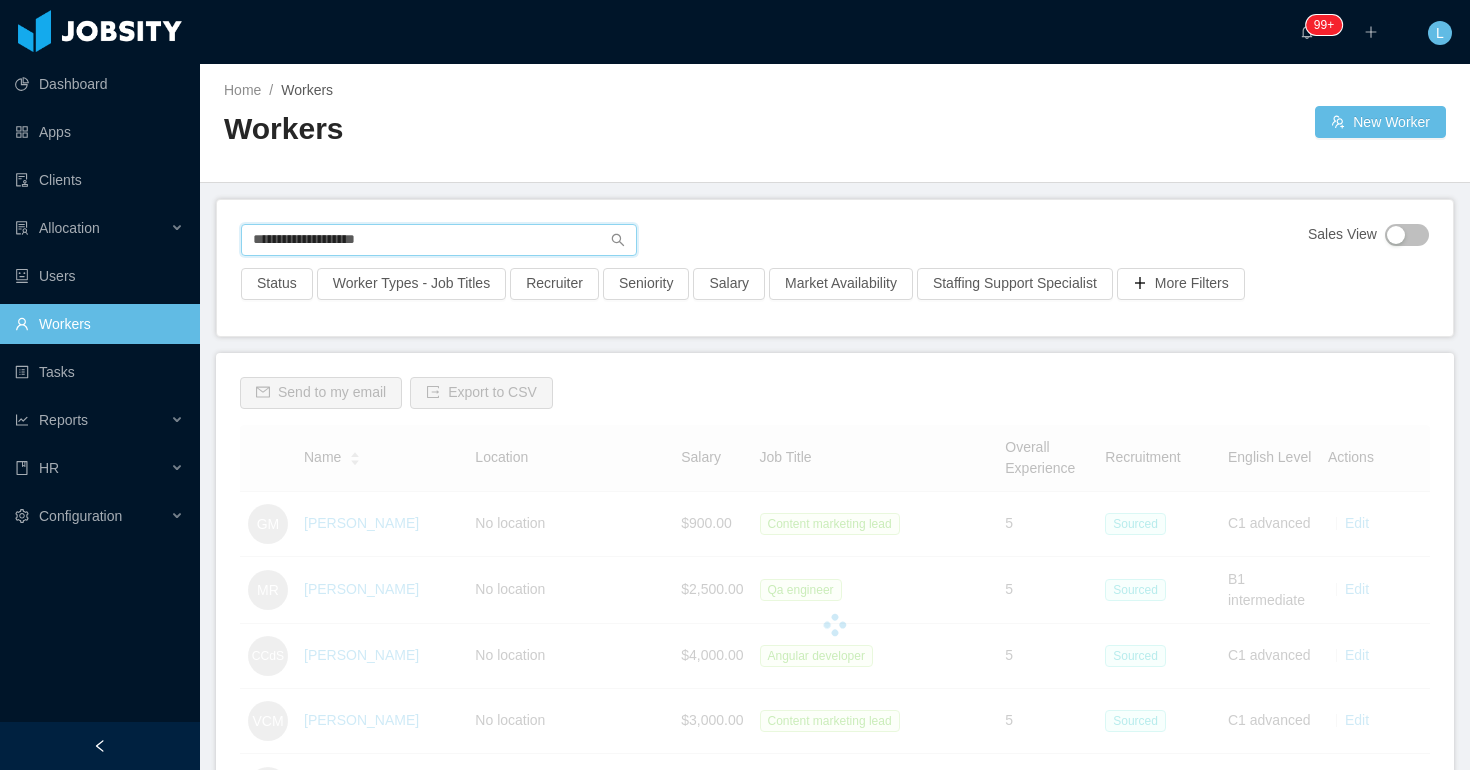 click on "**********" at bounding box center (439, 240) 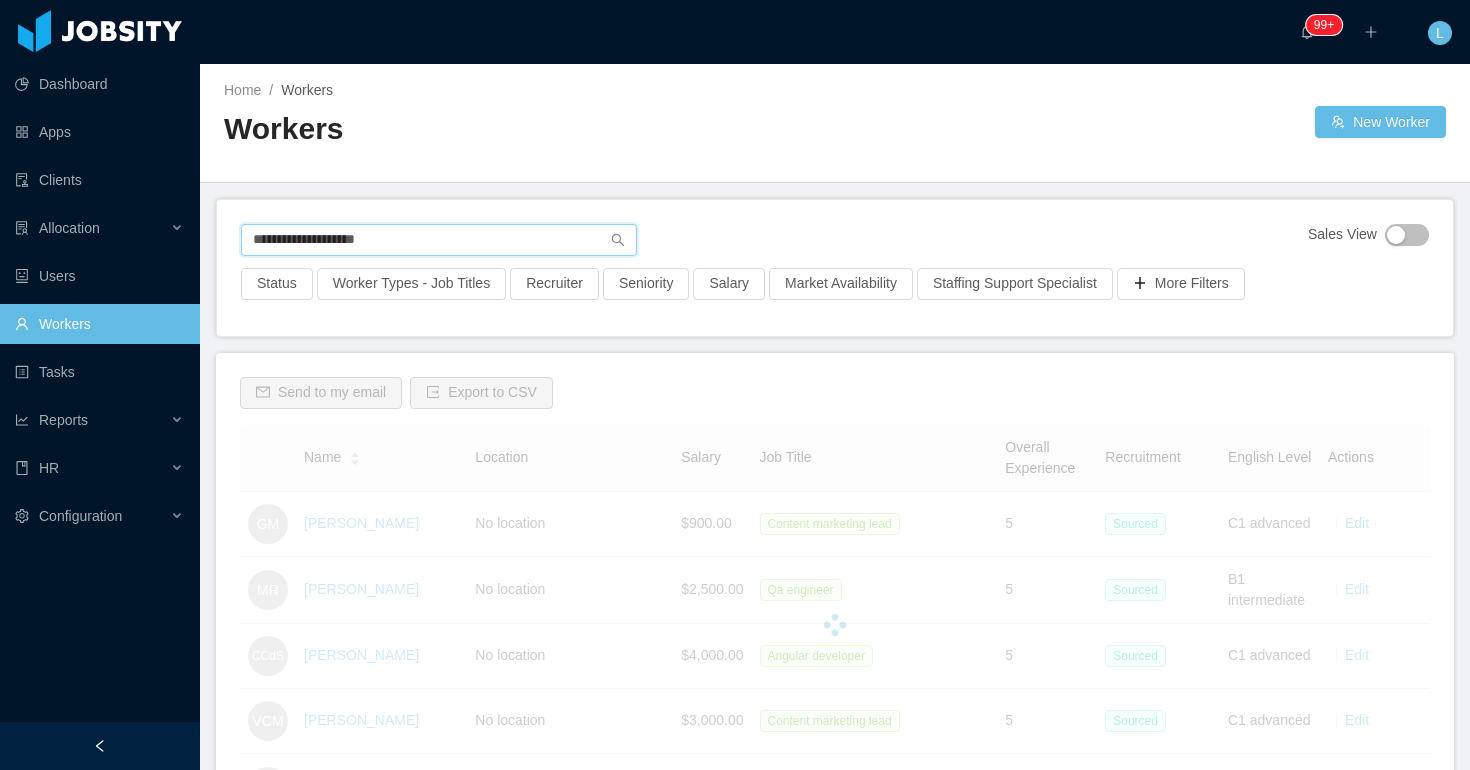 click on "**********" at bounding box center (439, 240) 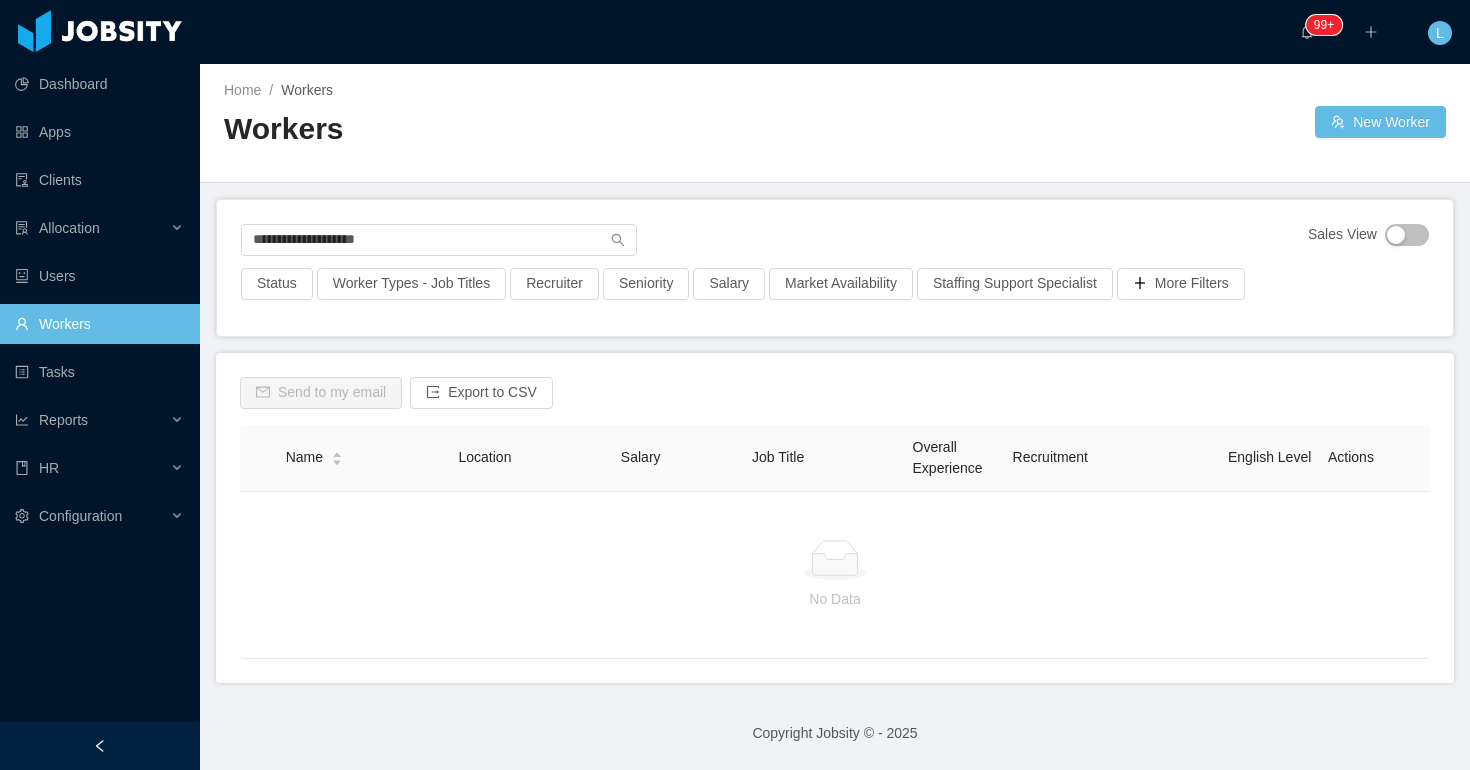 scroll, scrollTop: 0, scrollLeft: 0, axis: both 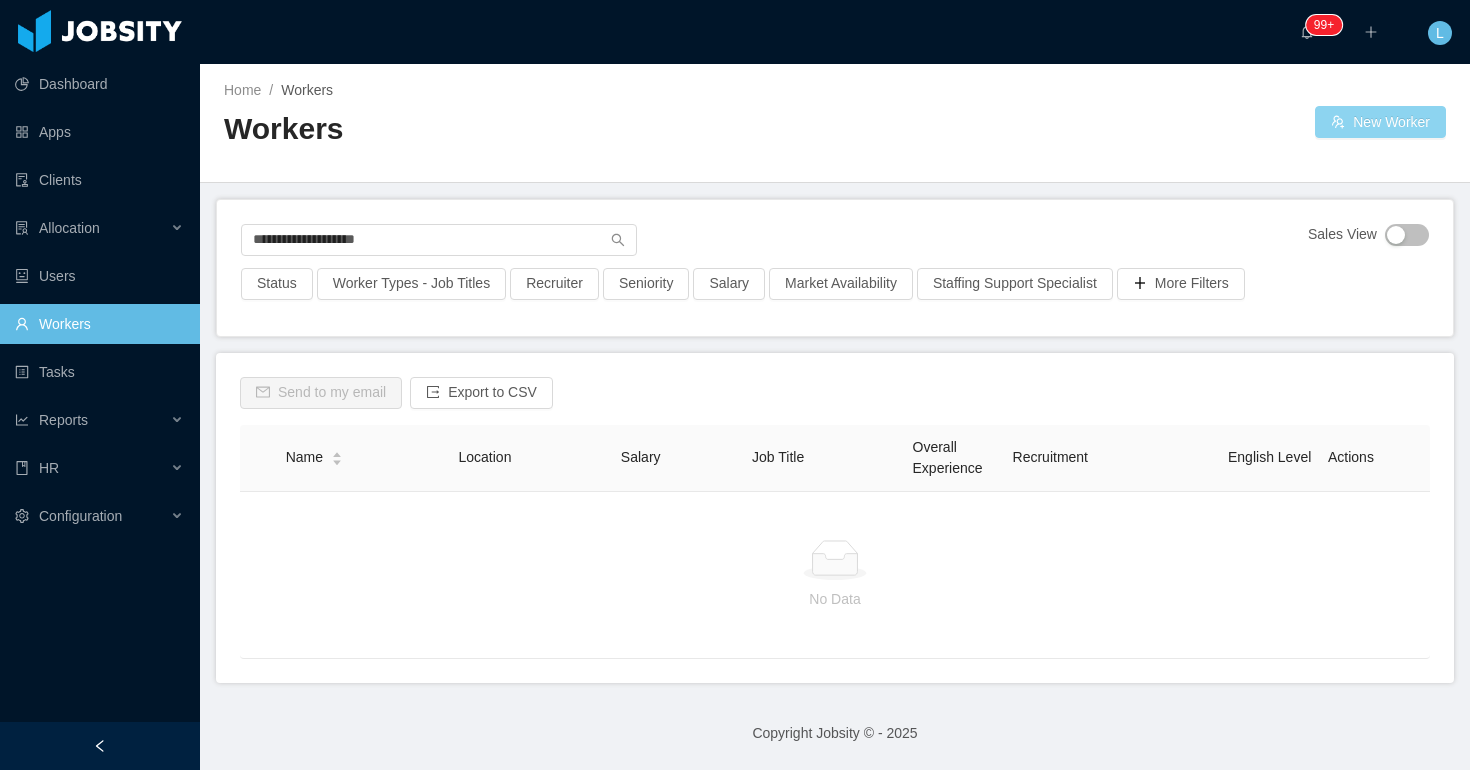 click on "New Worker" at bounding box center [1380, 122] 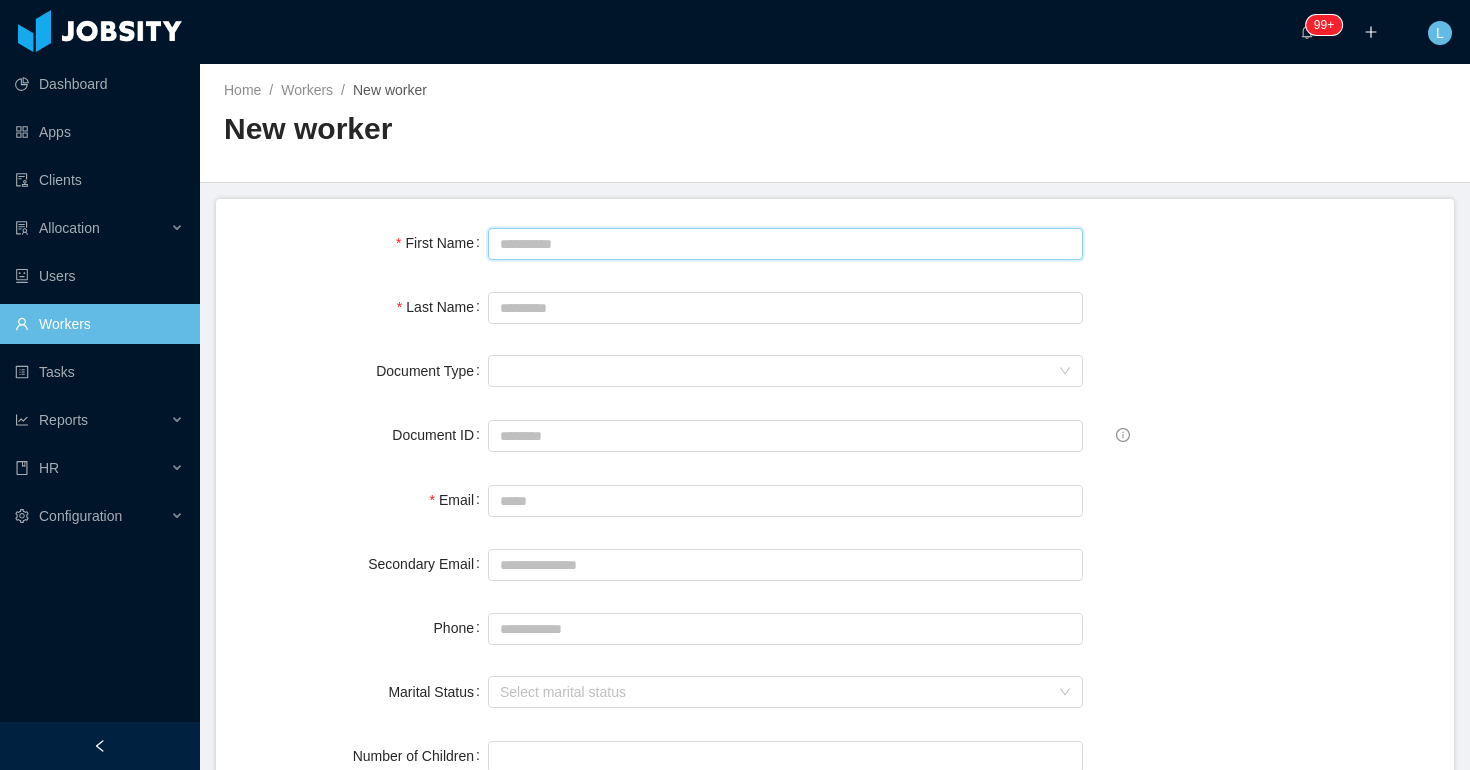 click on "First Name" at bounding box center [785, 244] 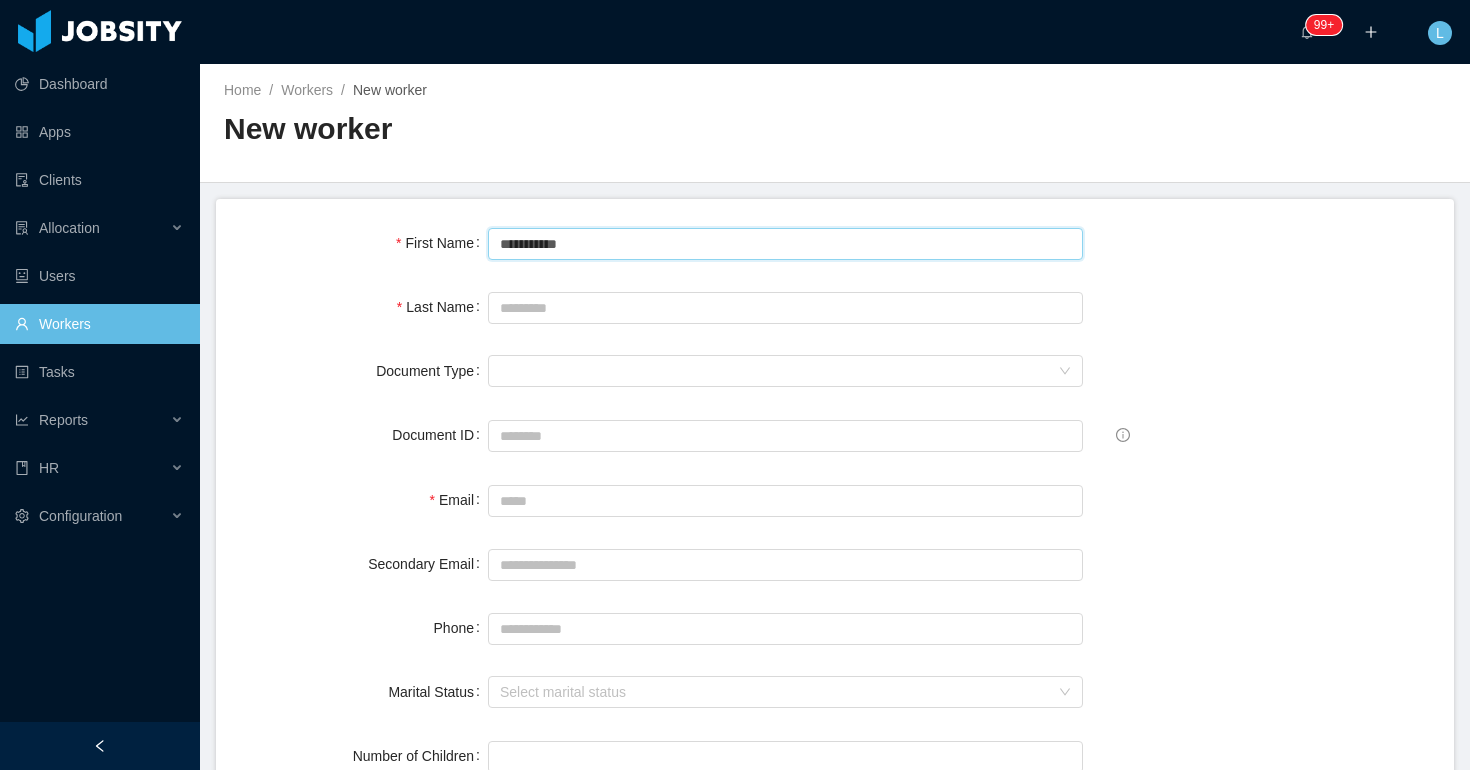 type on "**********" 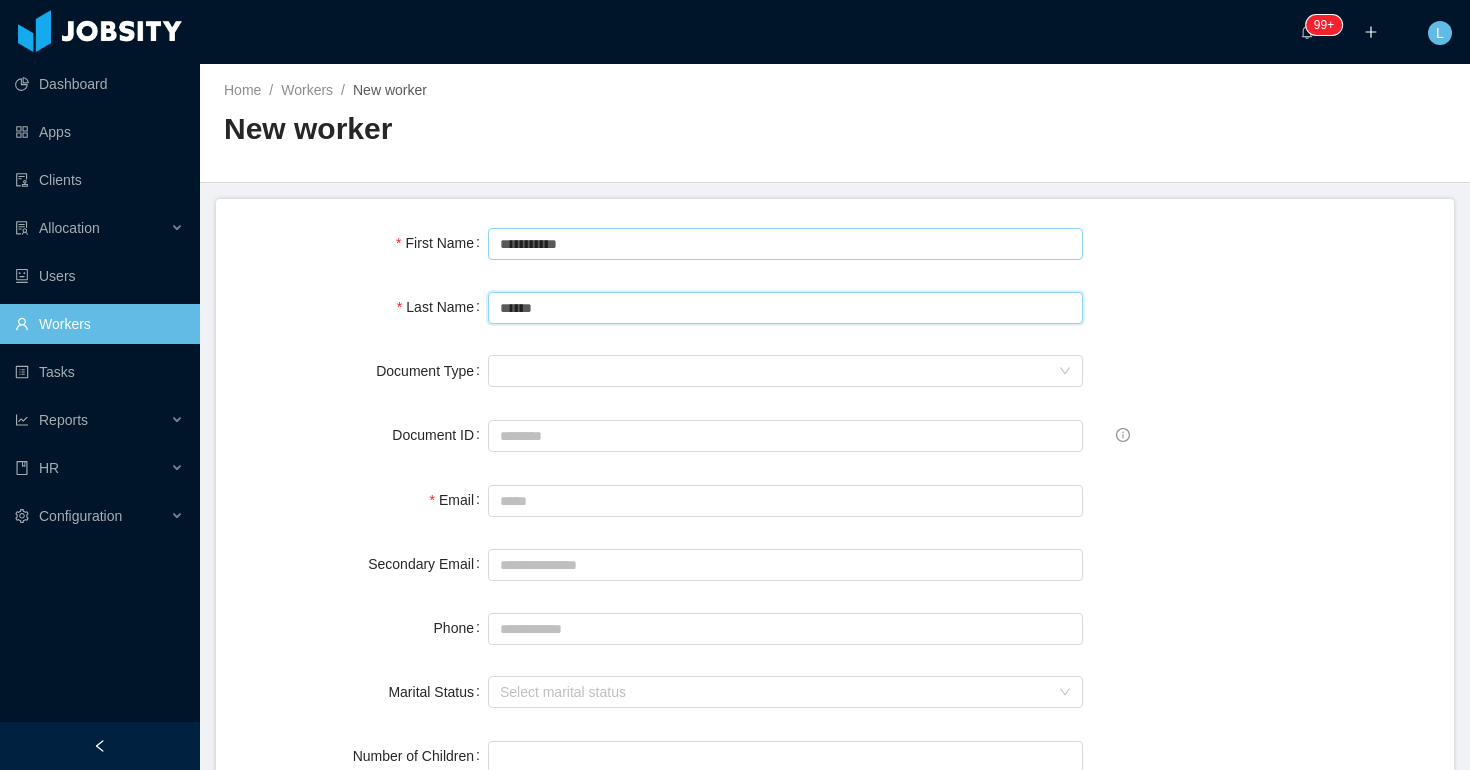 type on "******" 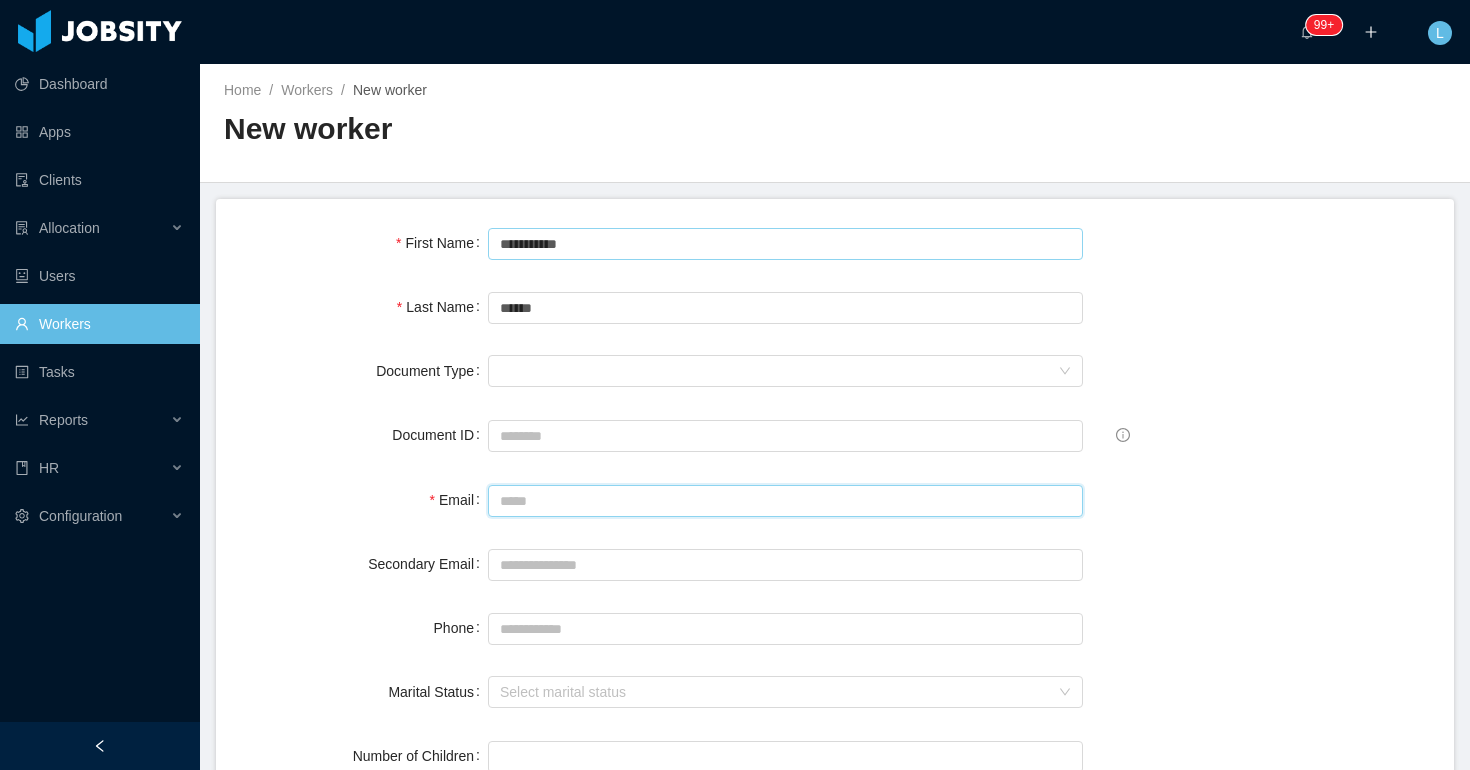 paste on "**********" 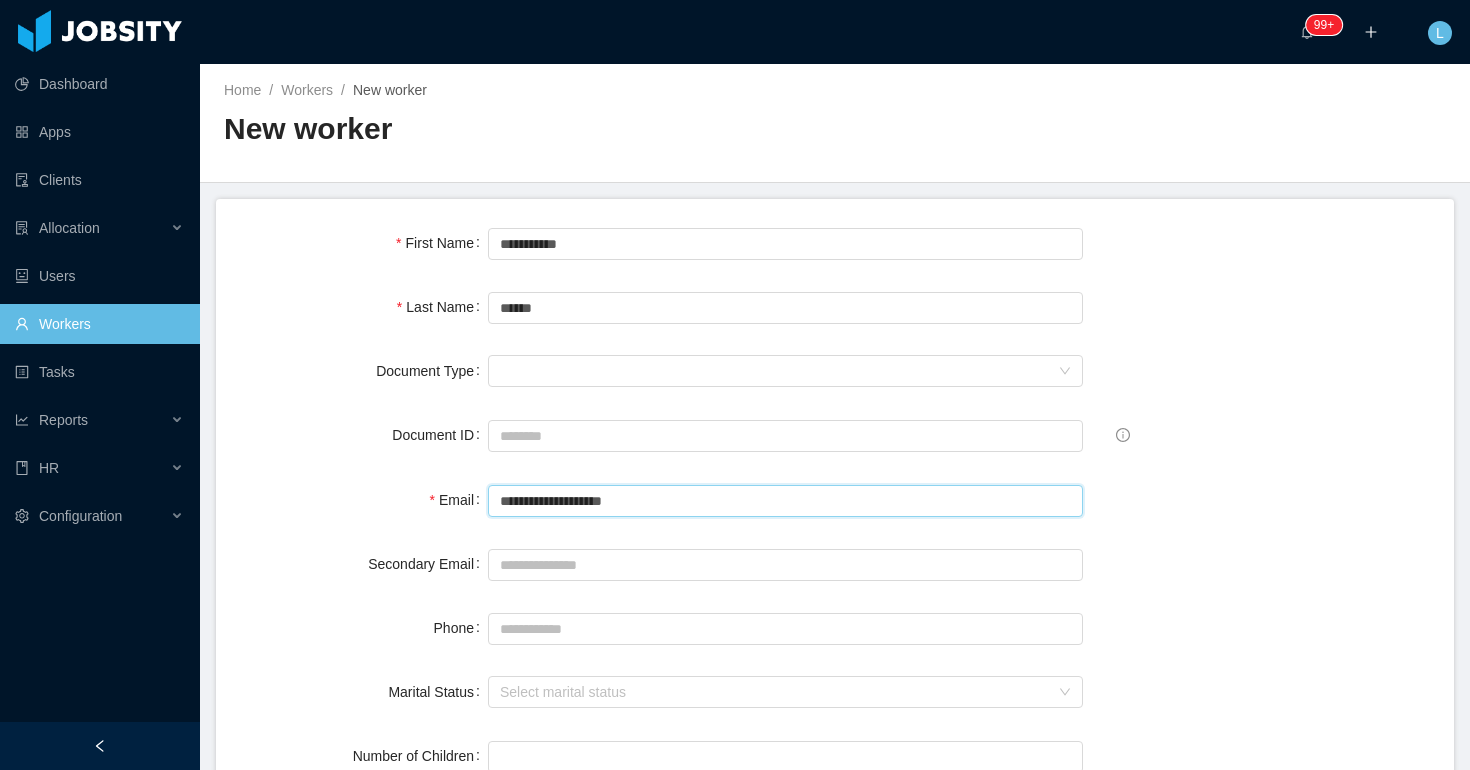 type on "**********" 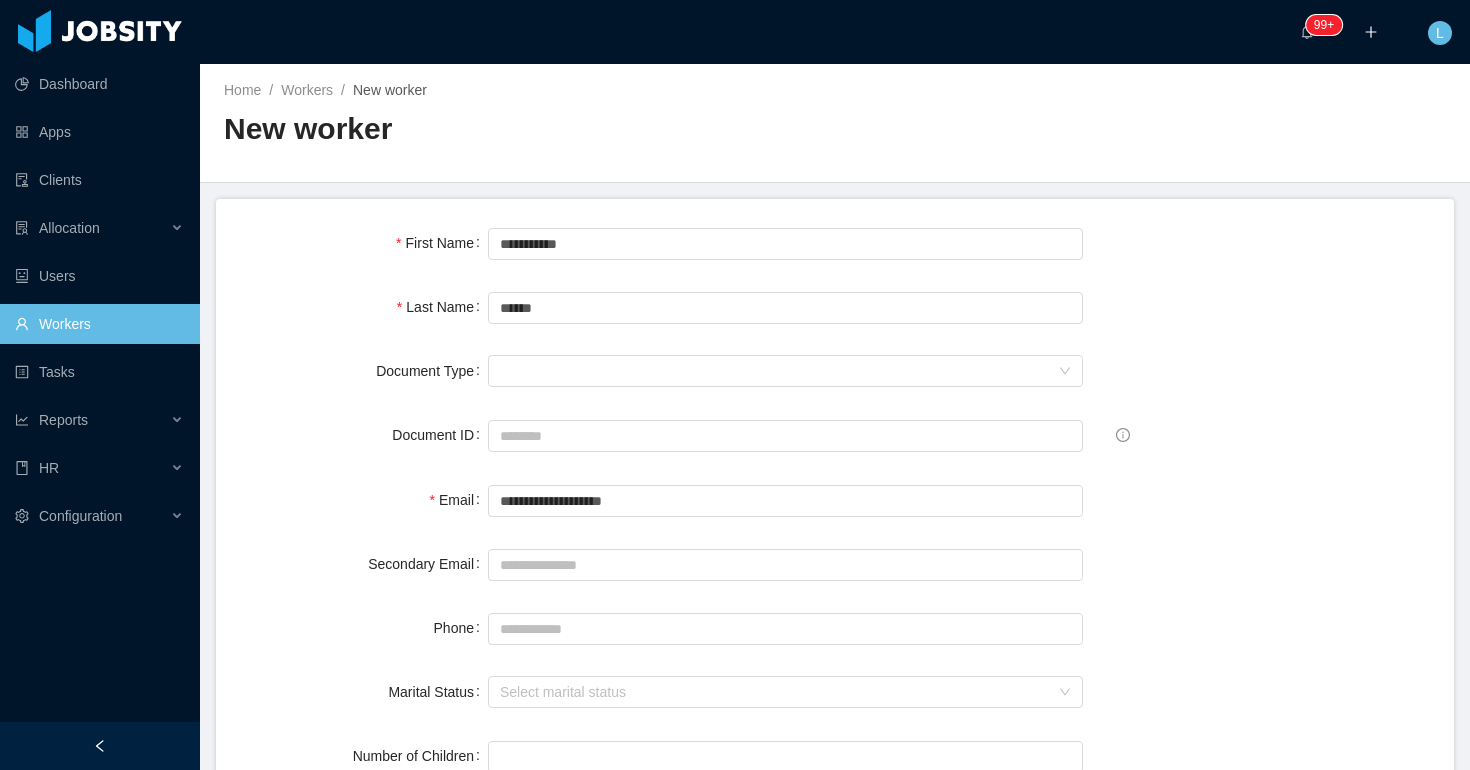 click on "**********" at bounding box center [835, 1405] 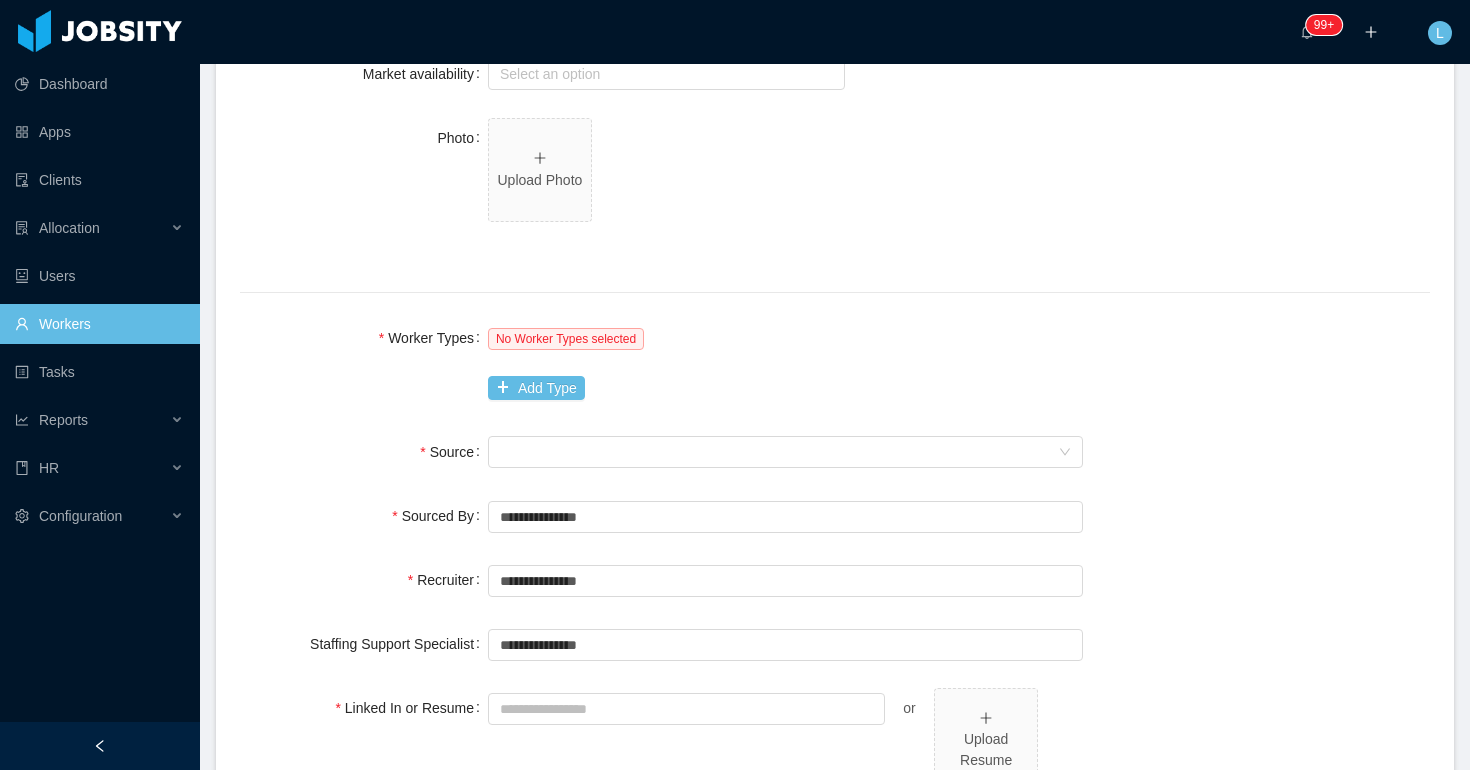 scroll, scrollTop: 1029, scrollLeft: 0, axis: vertical 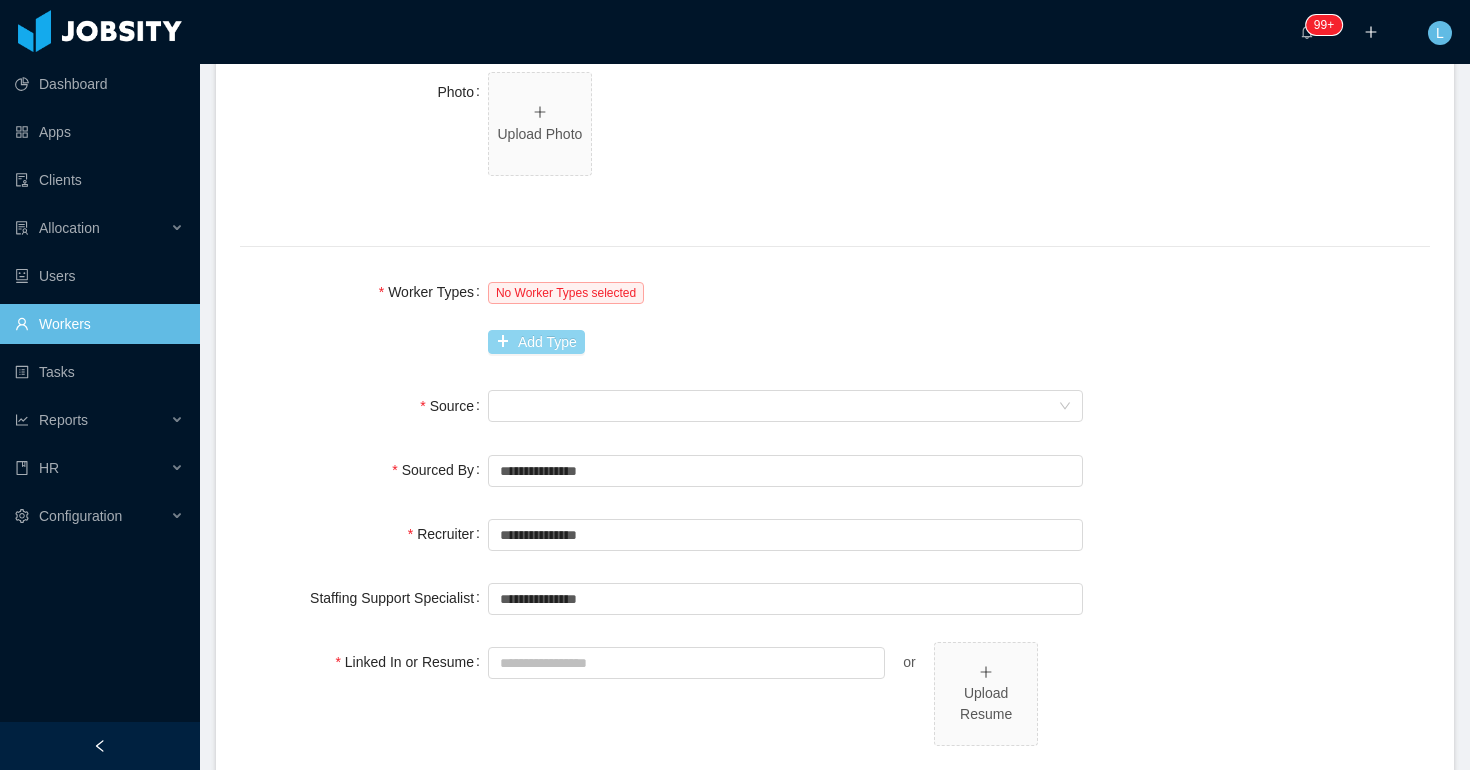 click on "Add Type" at bounding box center [536, 342] 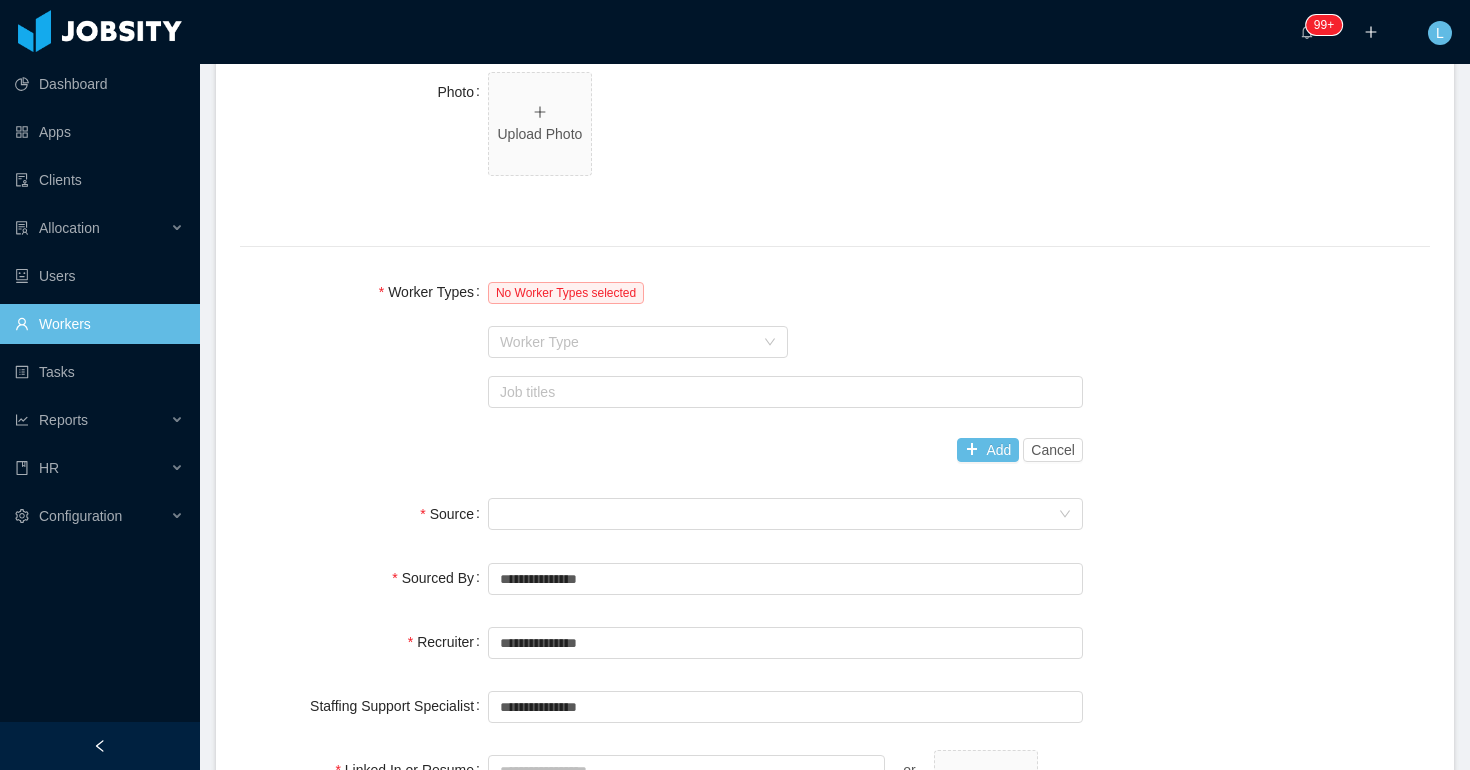 click on "Worker Type" at bounding box center (627, 342) 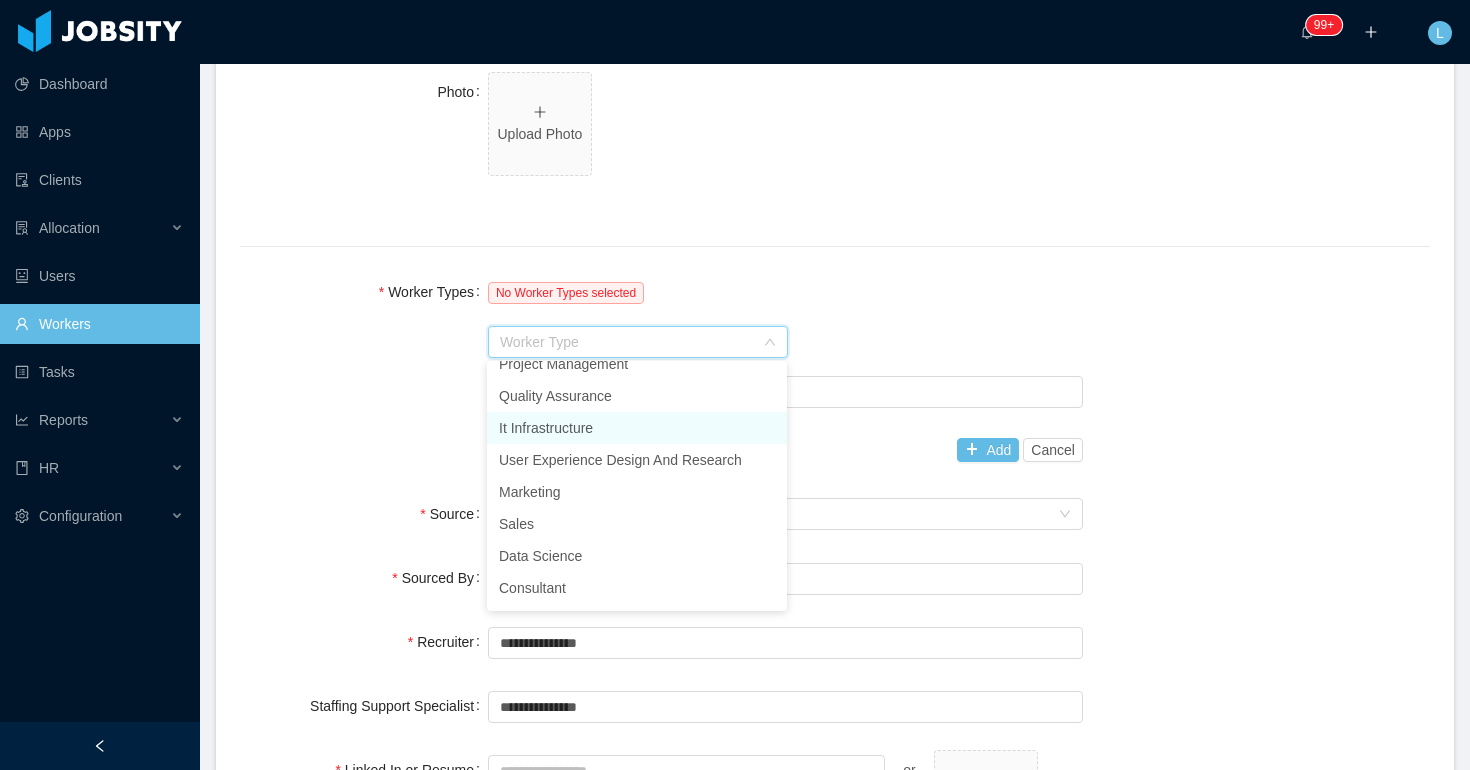 scroll, scrollTop: 62, scrollLeft: 0, axis: vertical 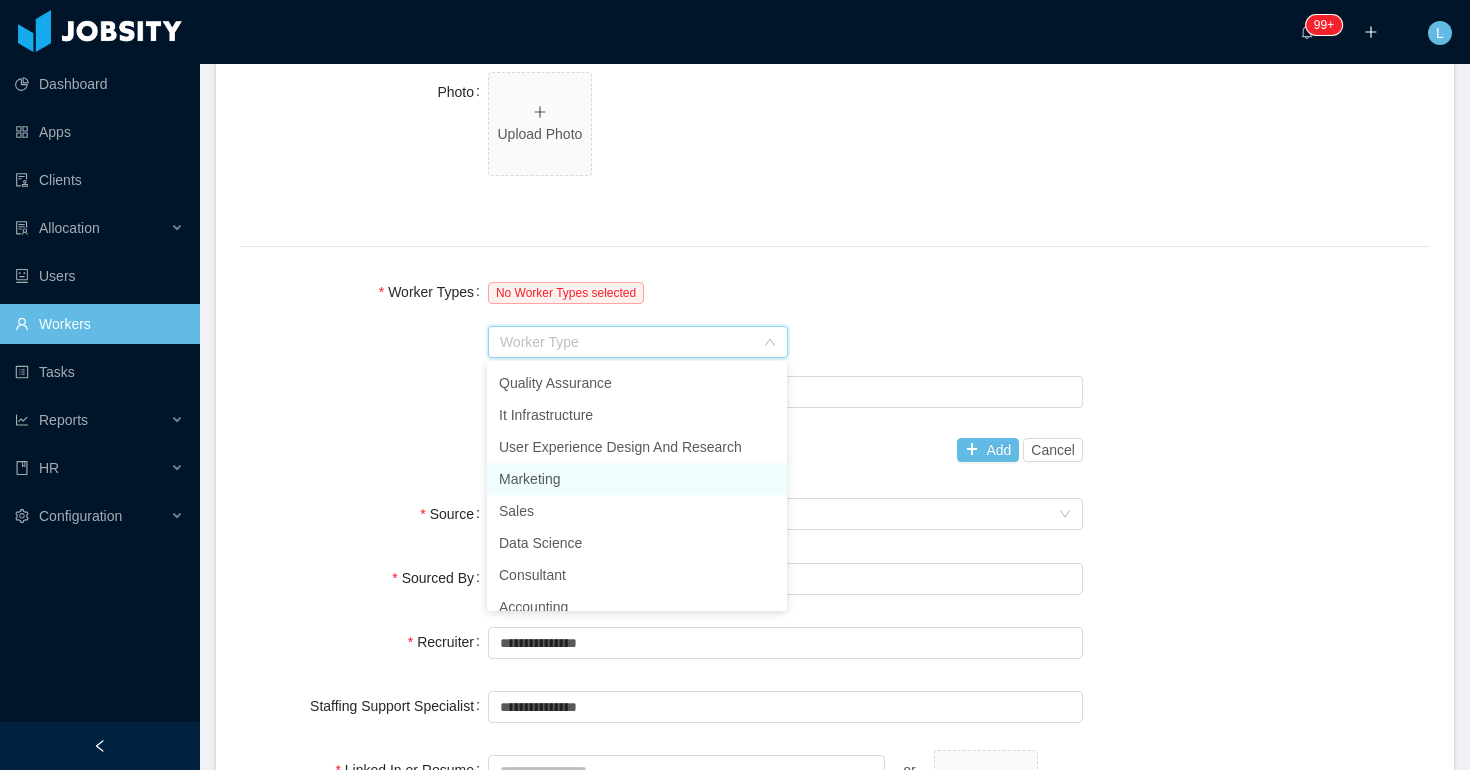 click on "Marketing" at bounding box center (637, 479) 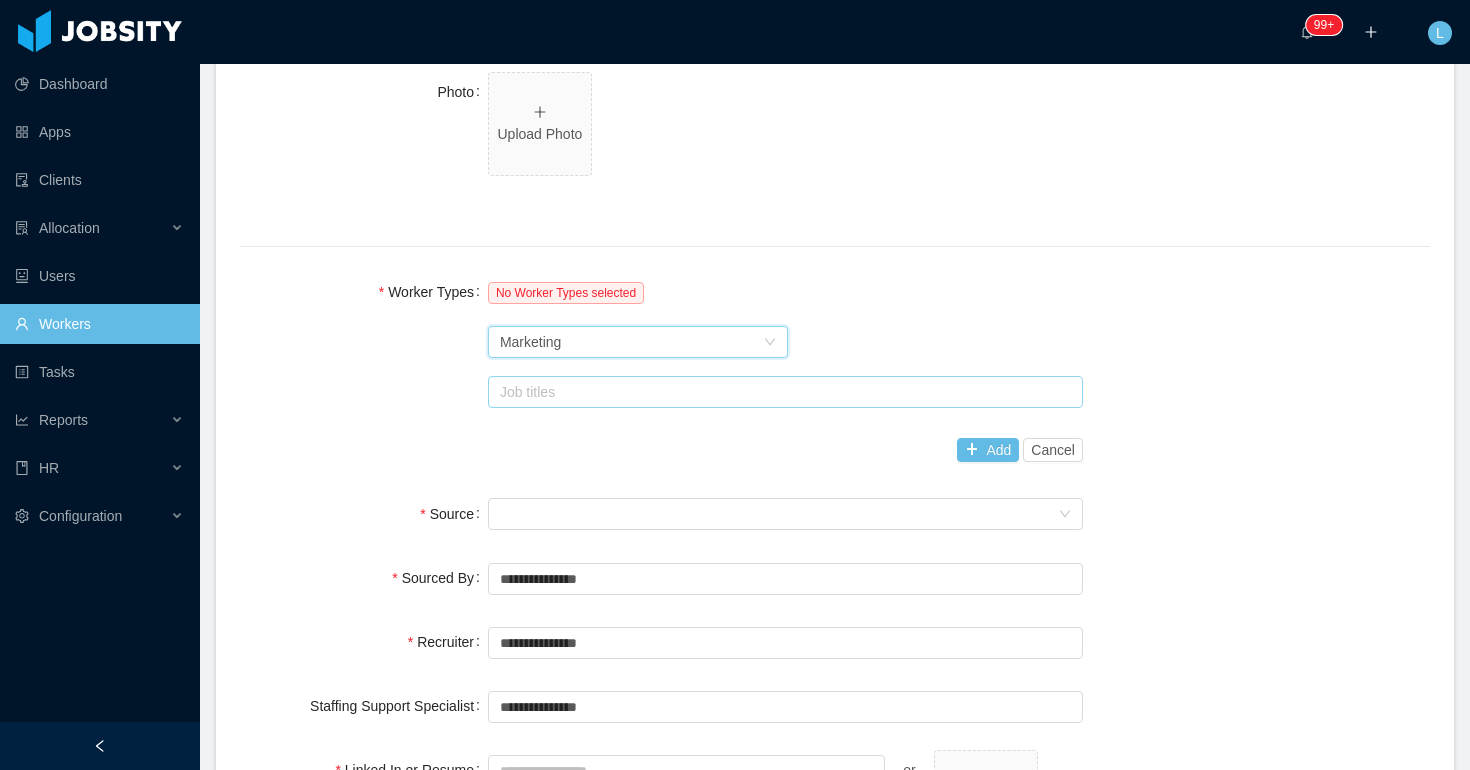 click on "Job titles" at bounding box center (781, 392) 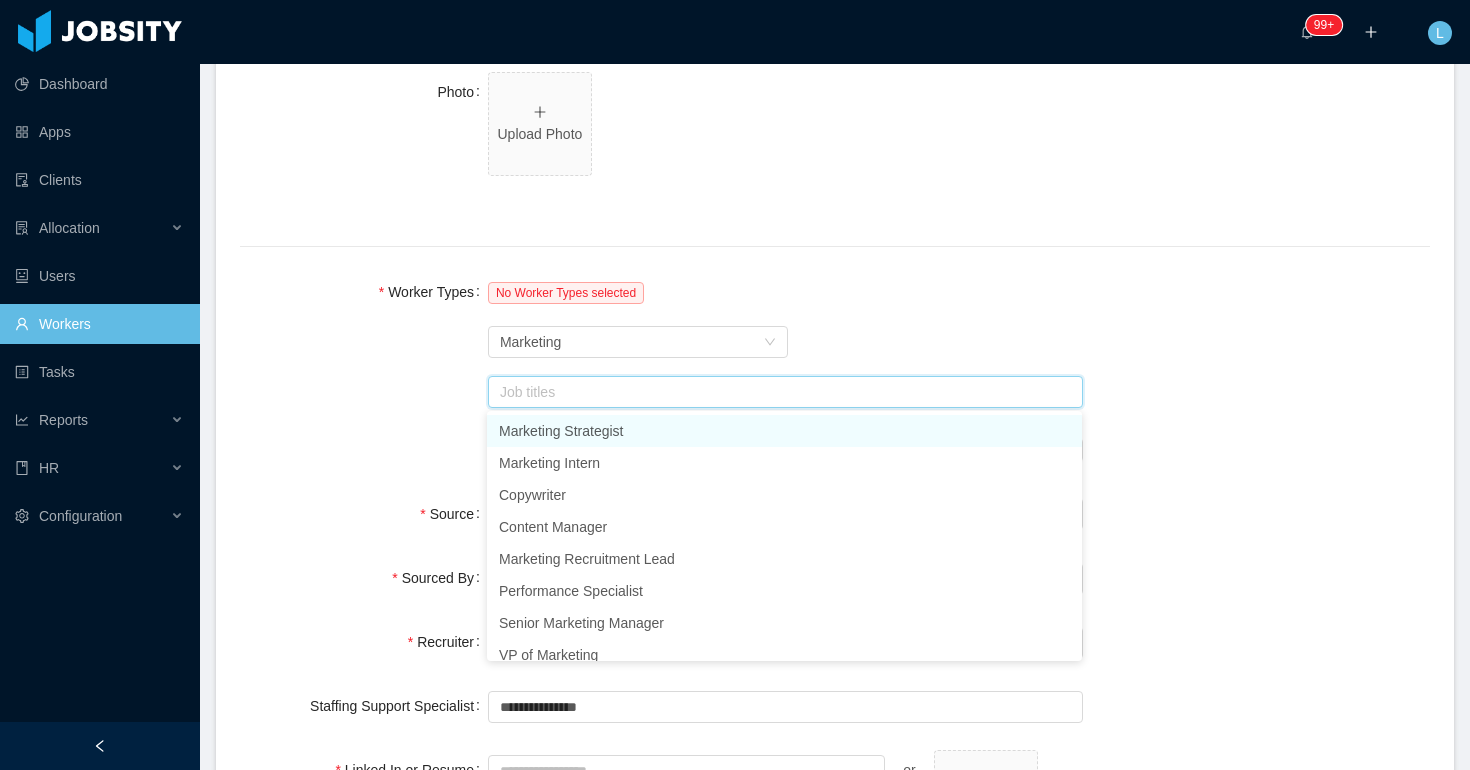 type on "*" 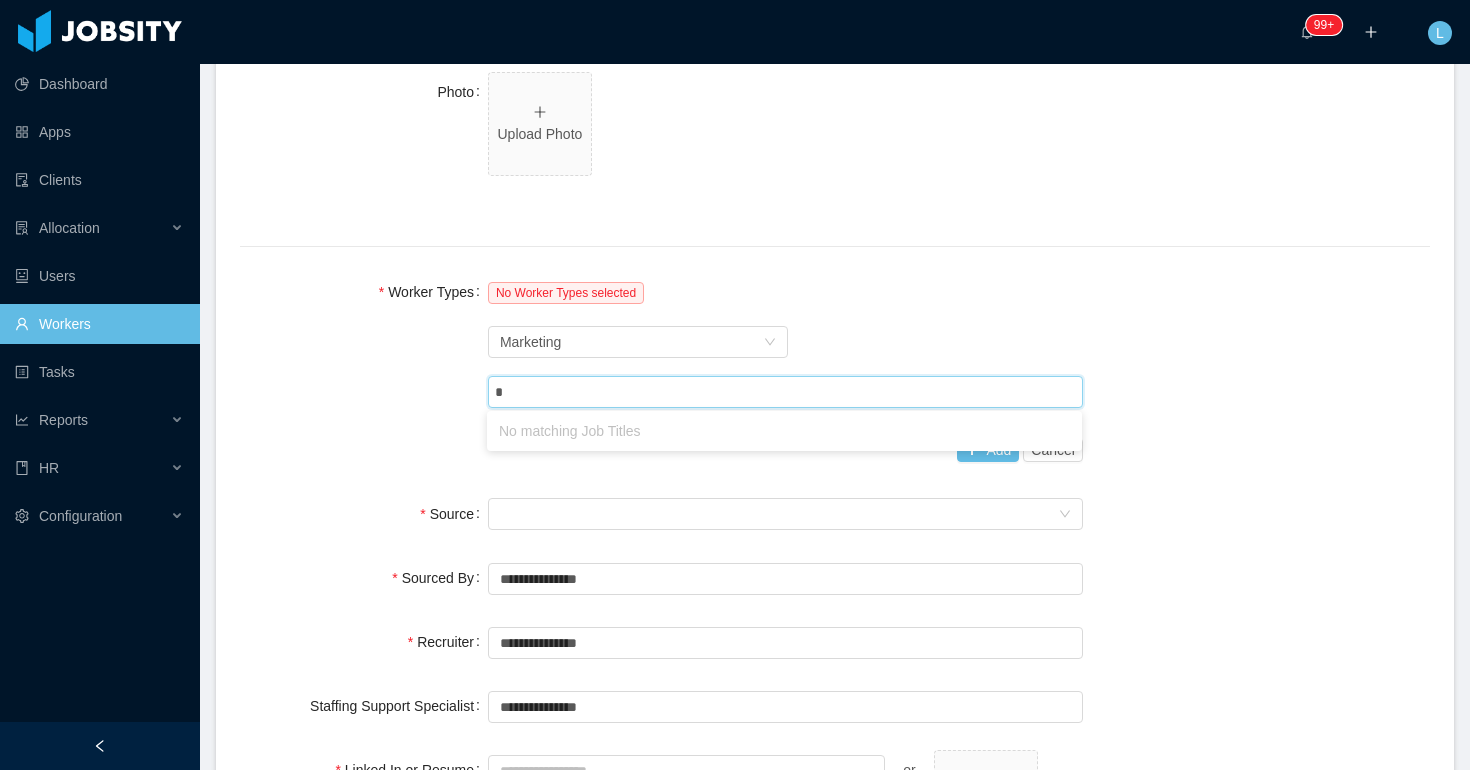 type 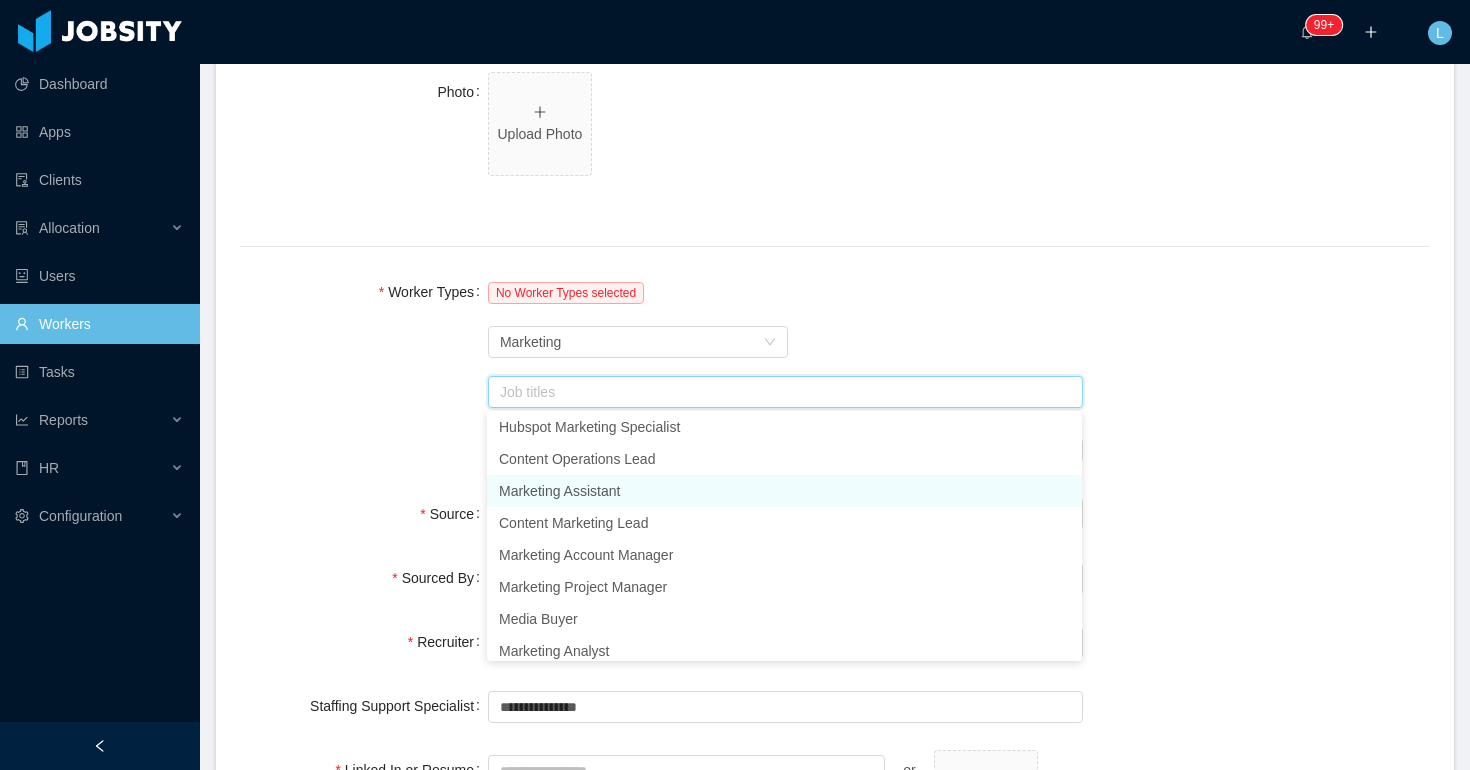 scroll, scrollTop: 423, scrollLeft: 0, axis: vertical 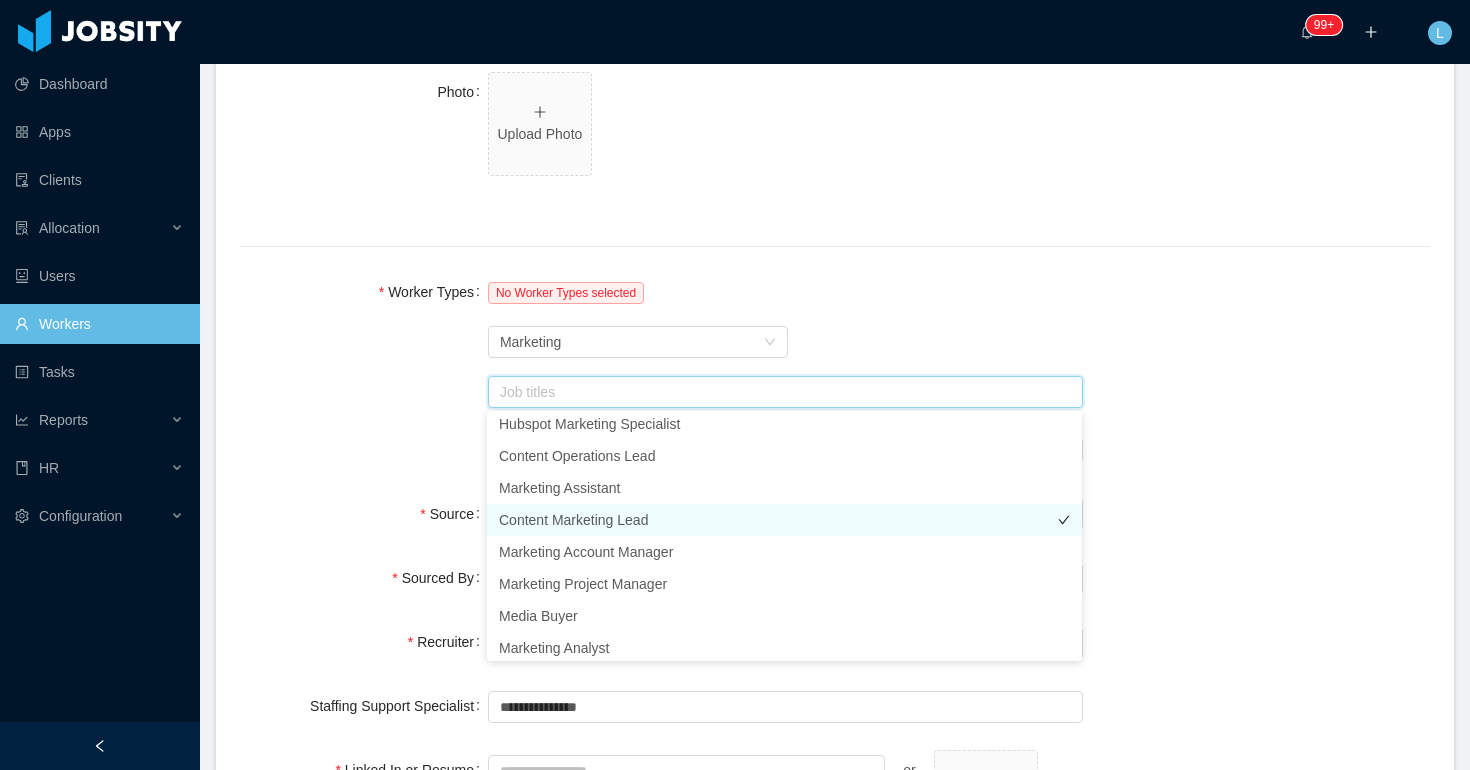 click on "Content Marketing Lead" at bounding box center (784, 520) 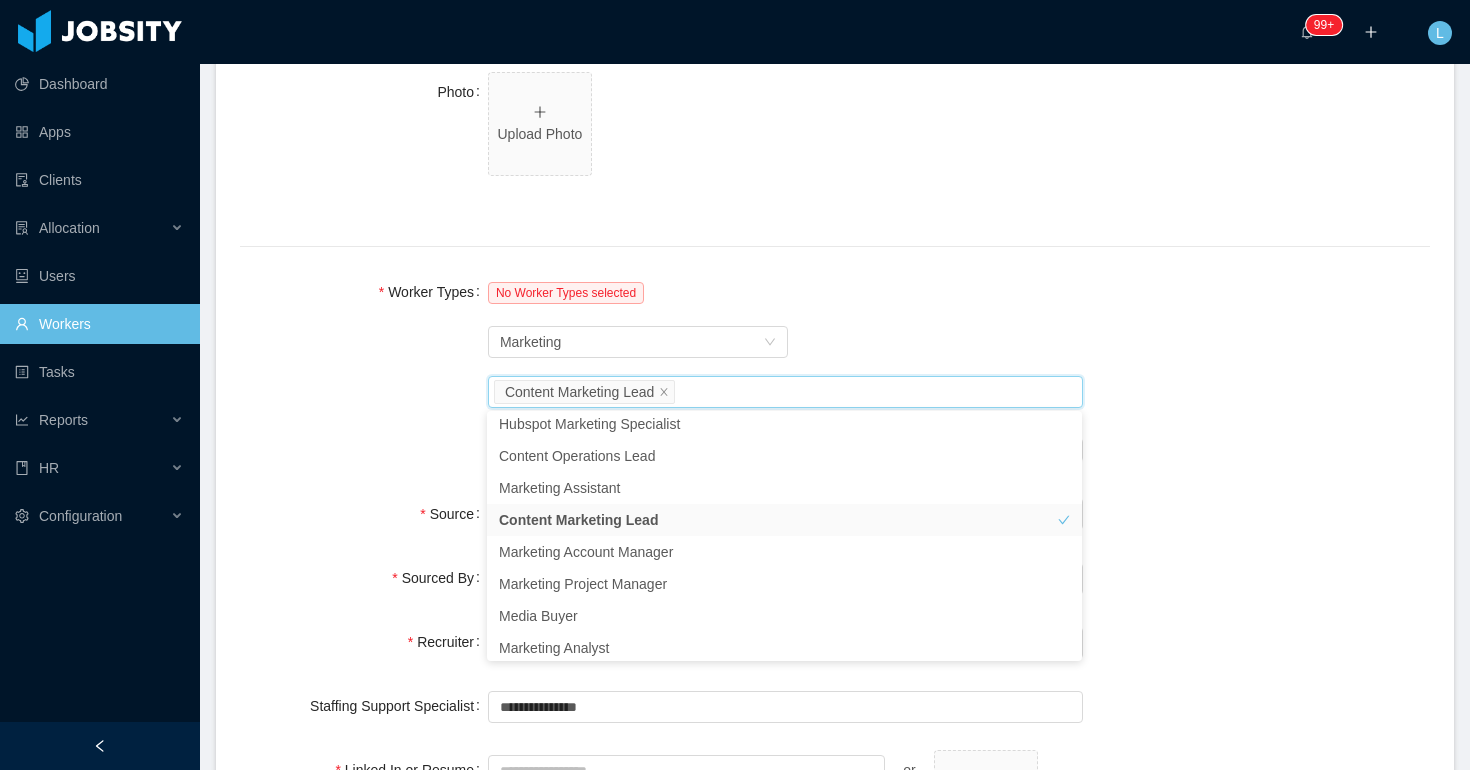 click on "Worker Types No Worker Types selected Worker Type Marketing   Job titles Content Marketing Lead   Add   Cancel" at bounding box center [835, 371] 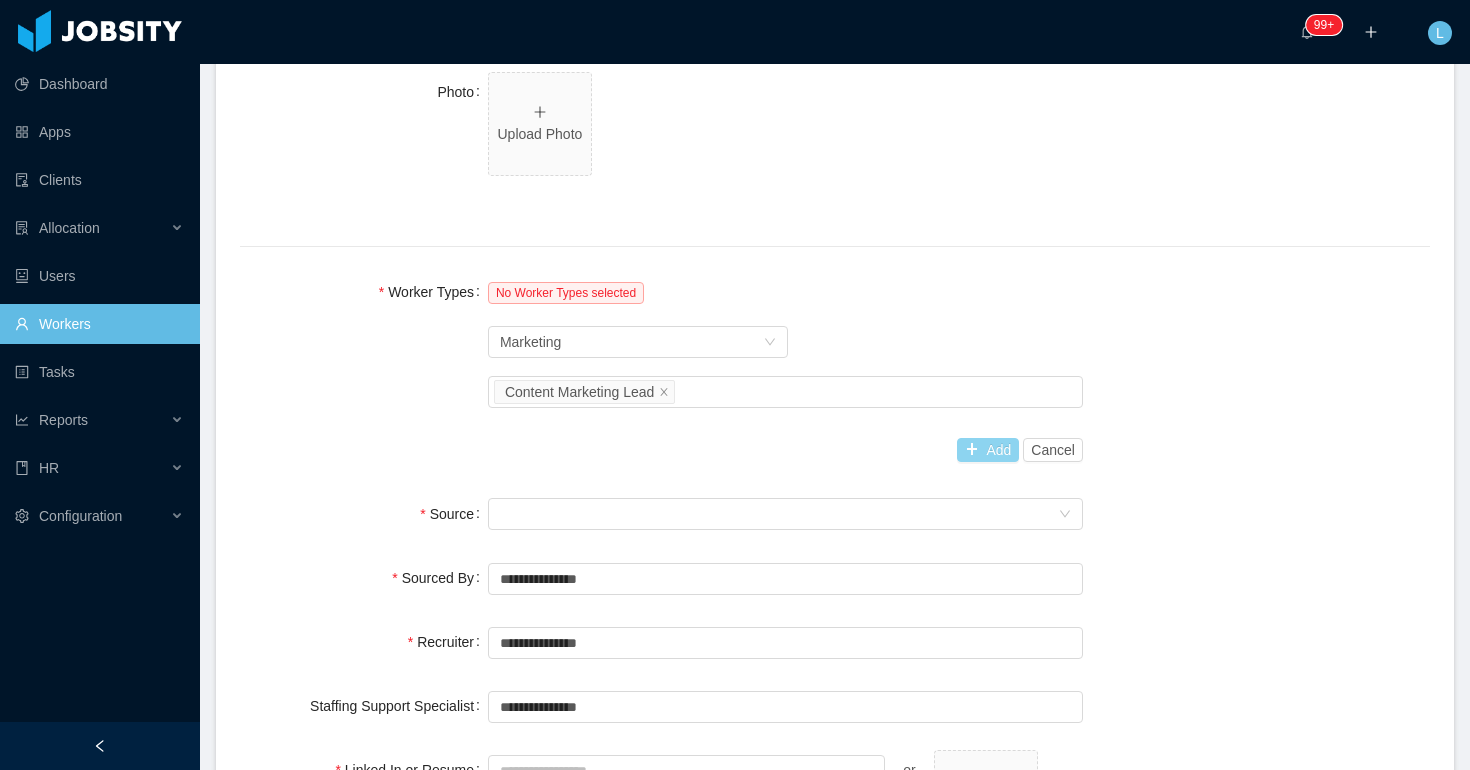 click on "Add" at bounding box center [988, 450] 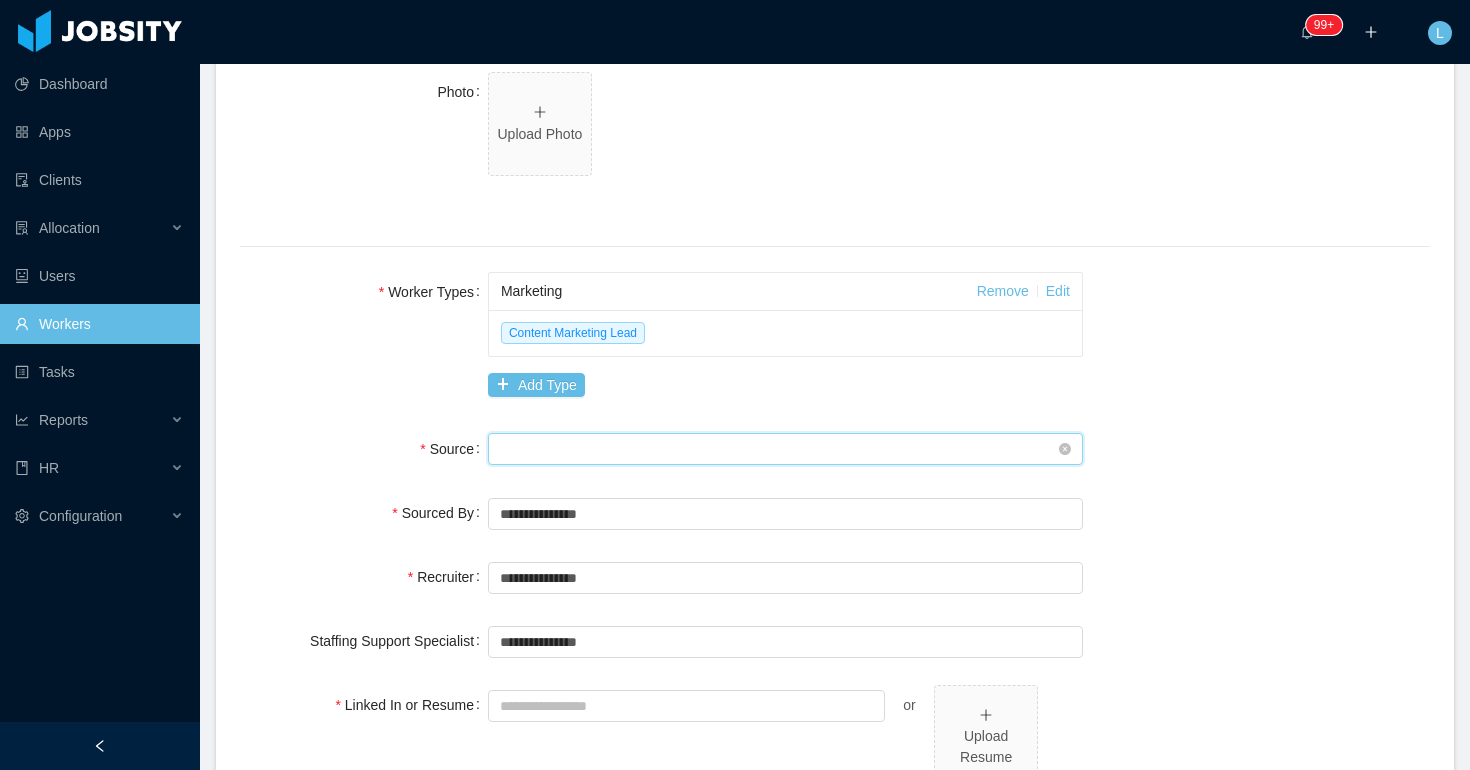 click on "Seniority" at bounding box center (779, 449) 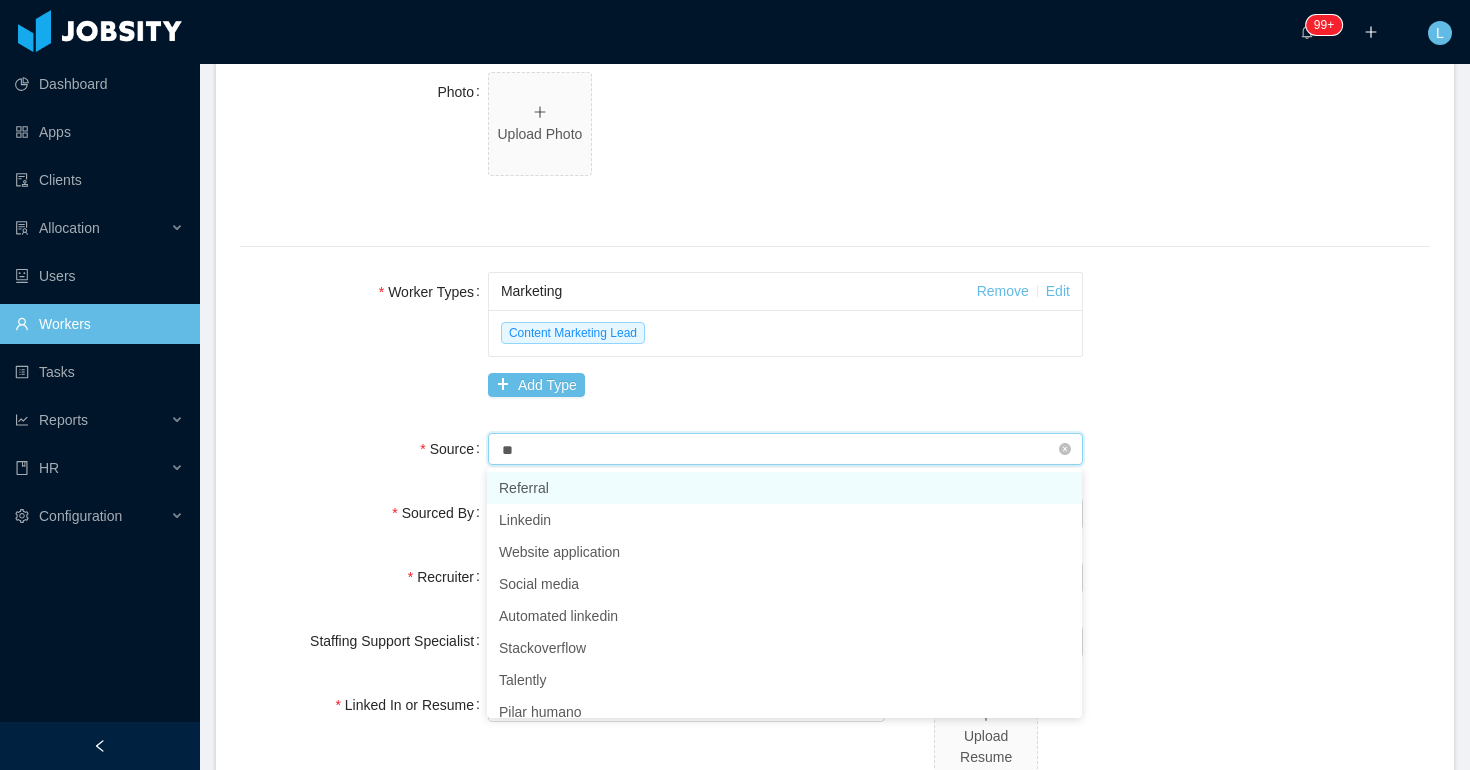 type on "***" 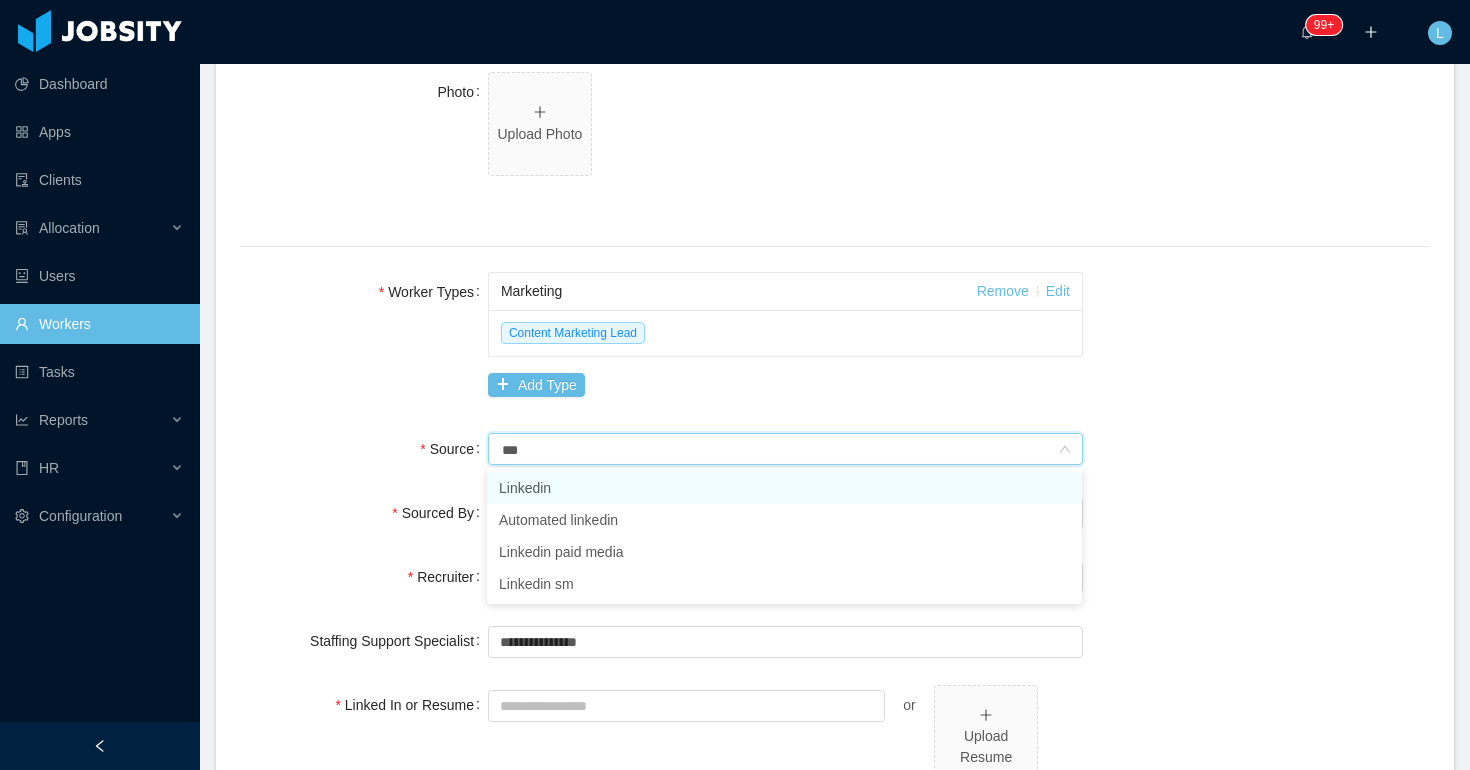 click on "Linkedin" at bounding box center (784, 488) 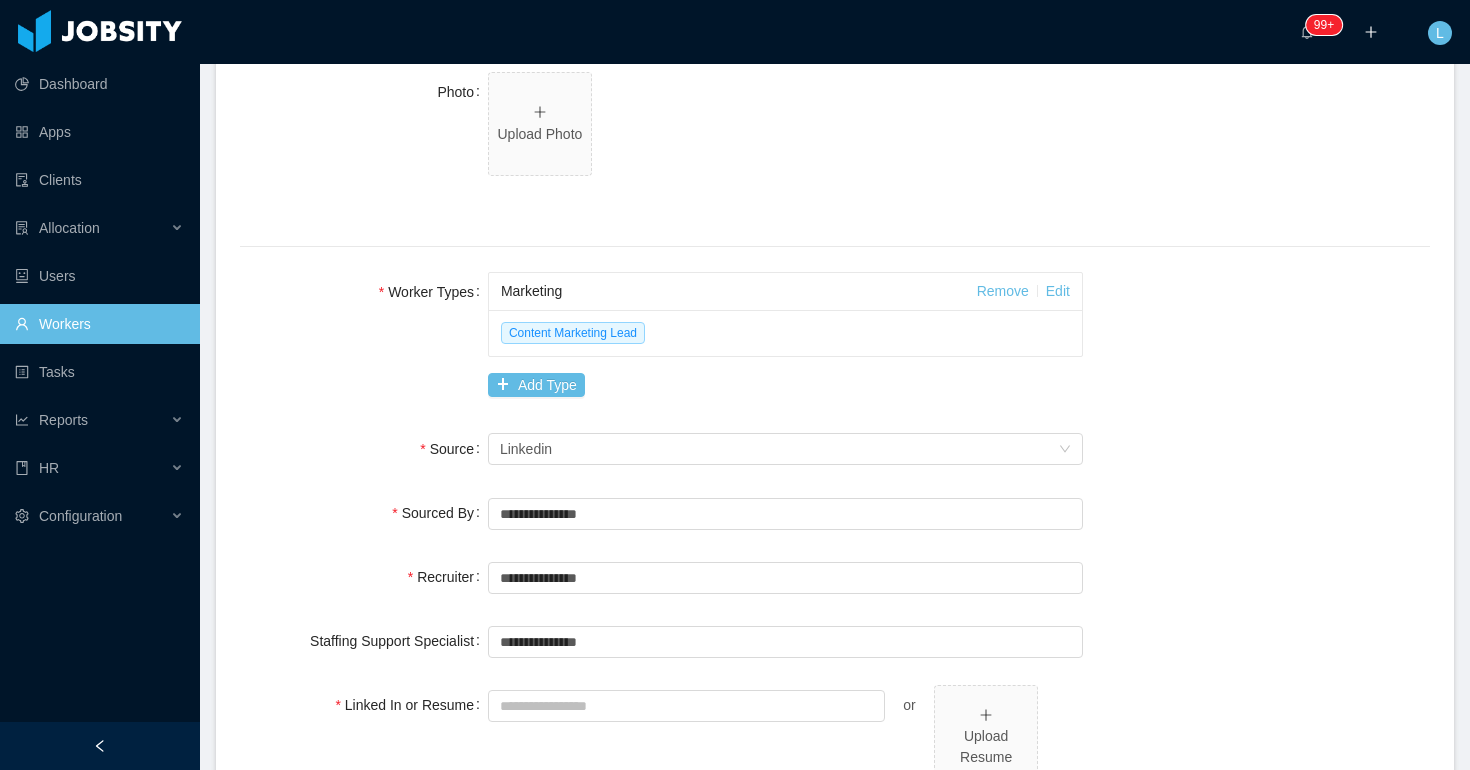 click on "**********" at bounding box center [835, 397] 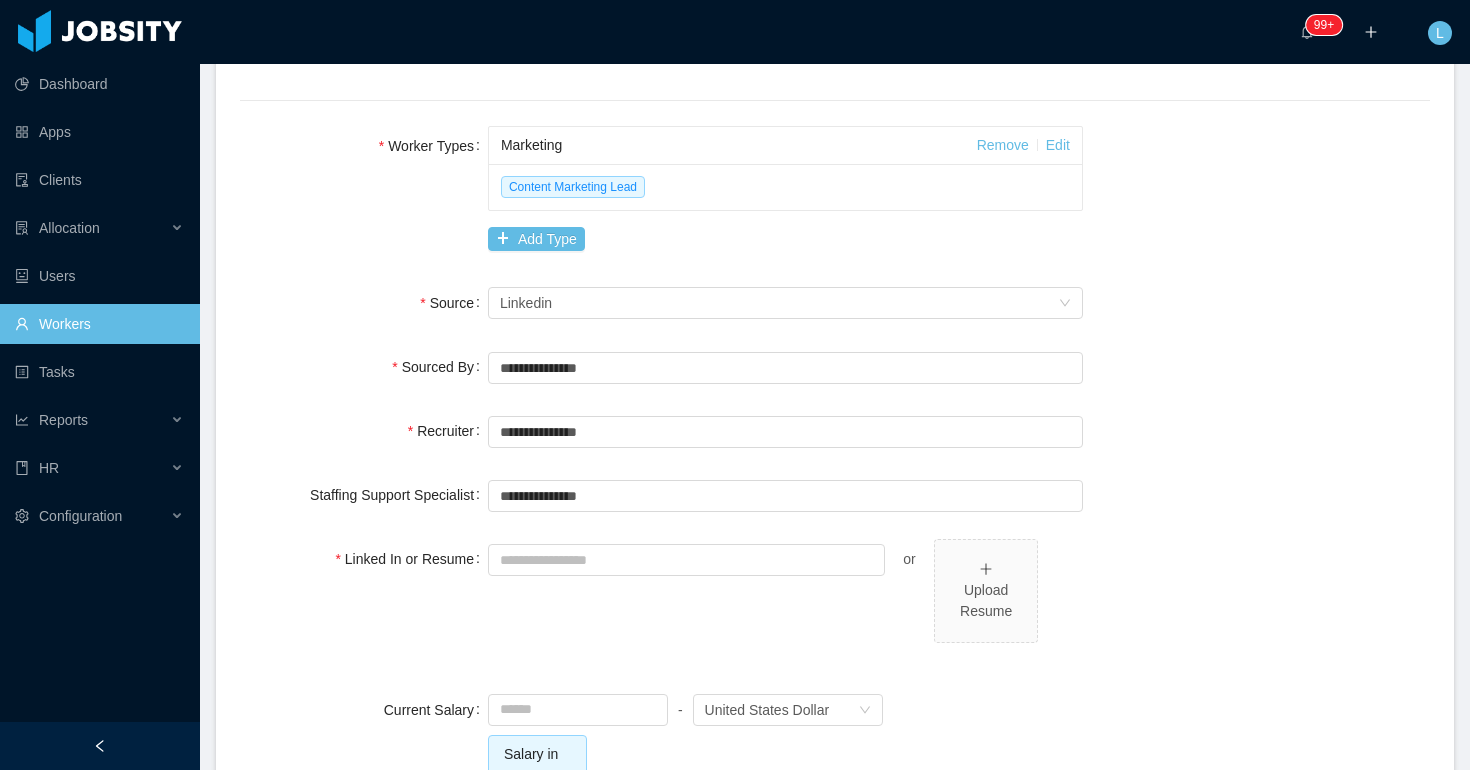 scroll, scrollTop: 1251, scrollLeft: 0, axis: vertical 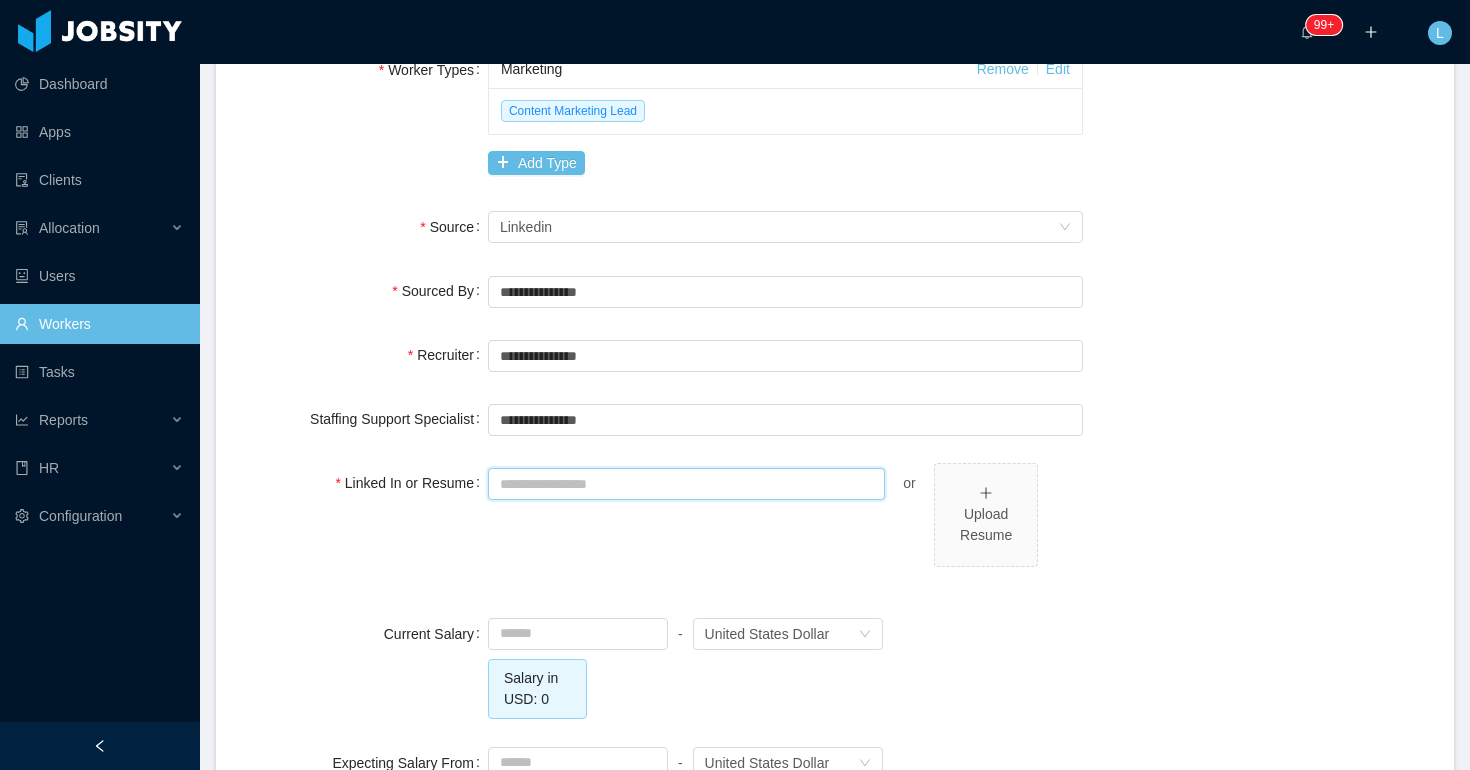 click on "Linked In or Resume" at bounding box center (686, 484) 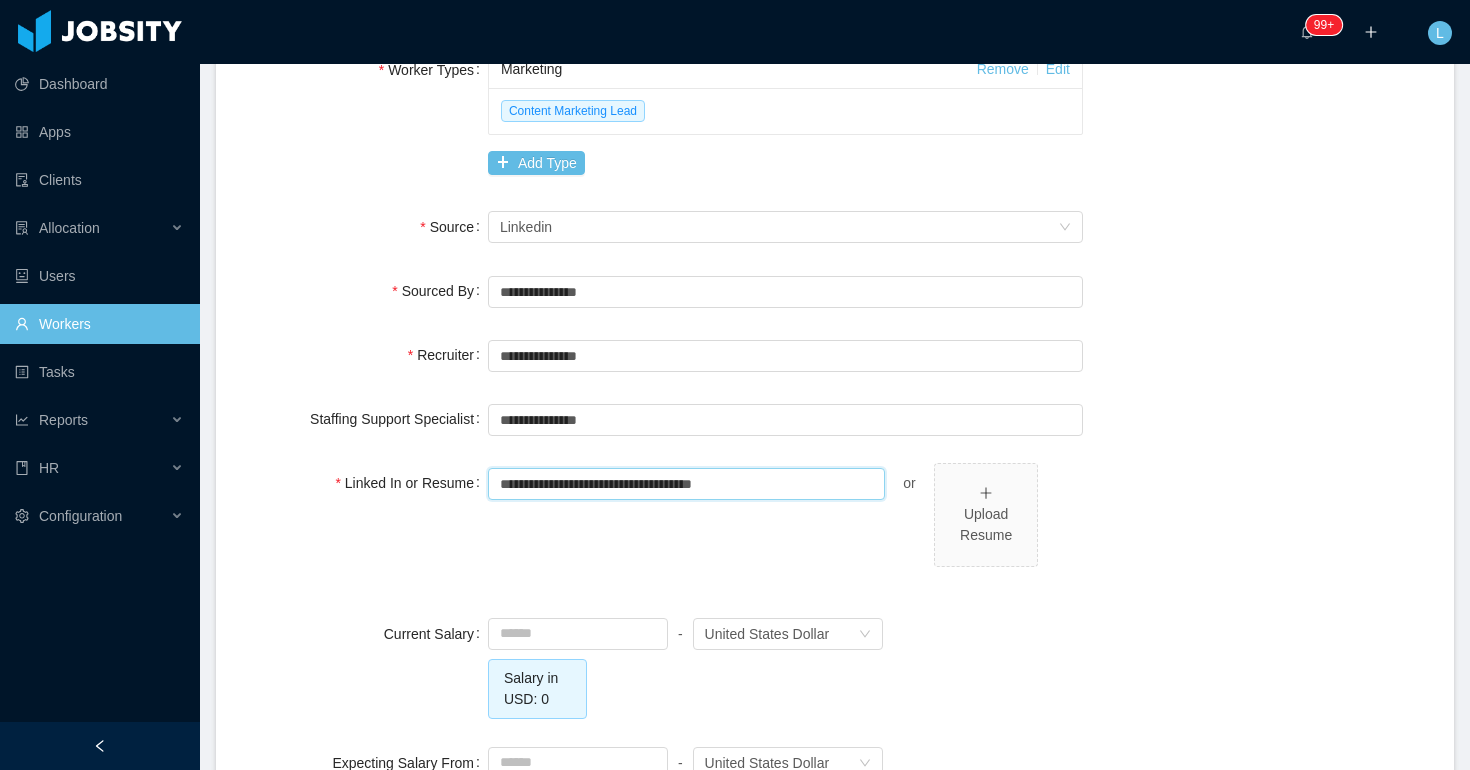 type on "**********" 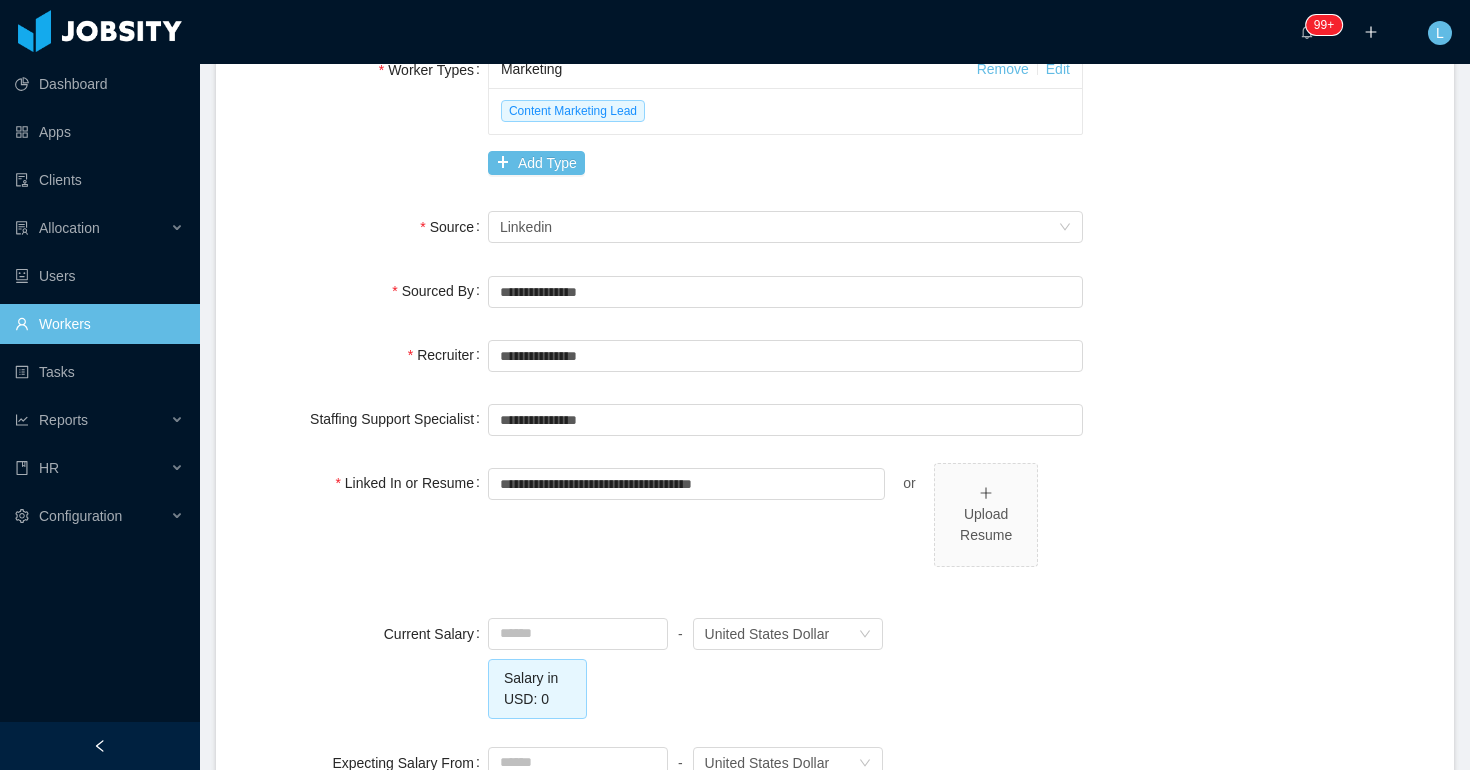 click on "**********" at bounding box center [785, 526] 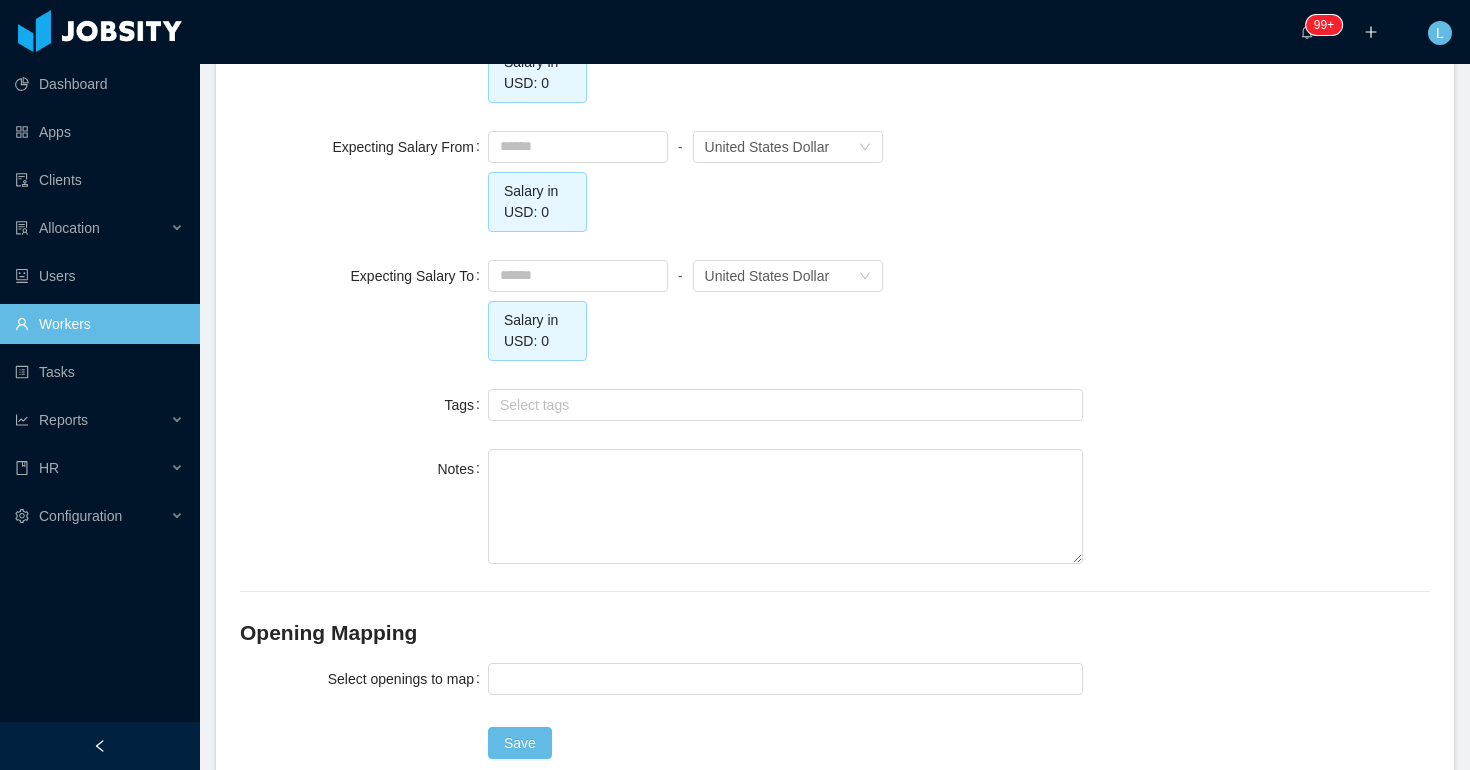 scroll, scrollTop: 1992, scrollLeft: 0, axis: vertical 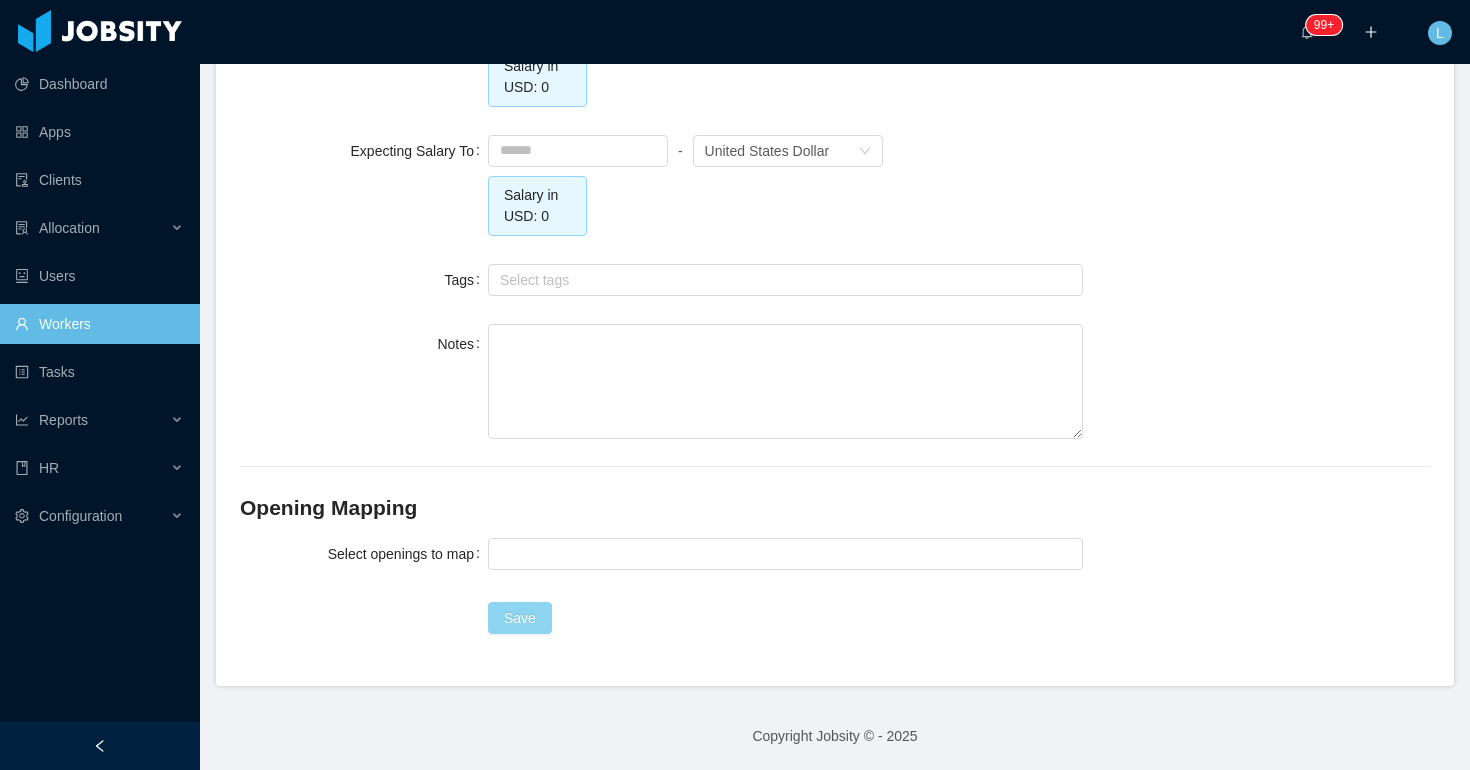 click on "Save" at bounding box center (520, 618) 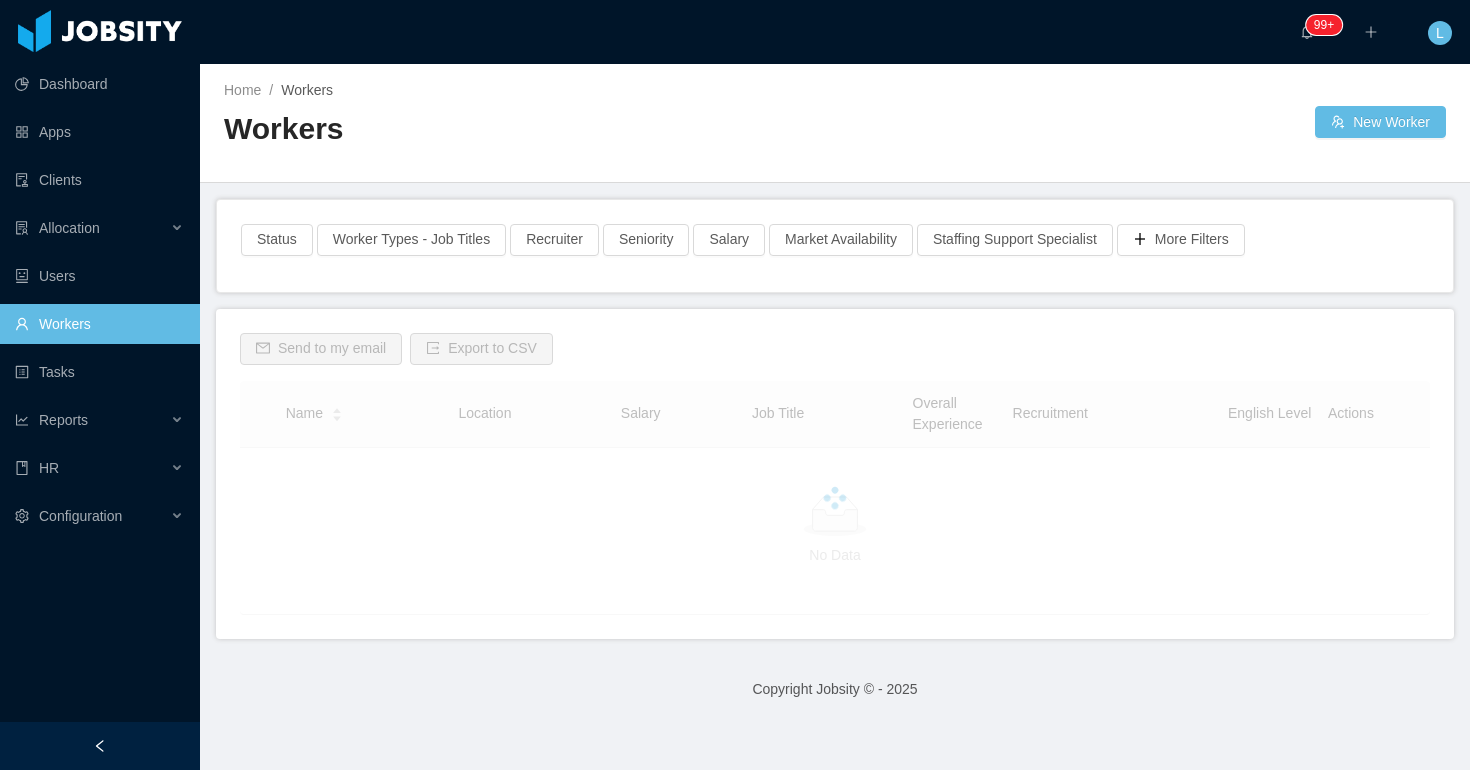 scroll, scrollTop: 0, scrollLeft: 0, axis: both 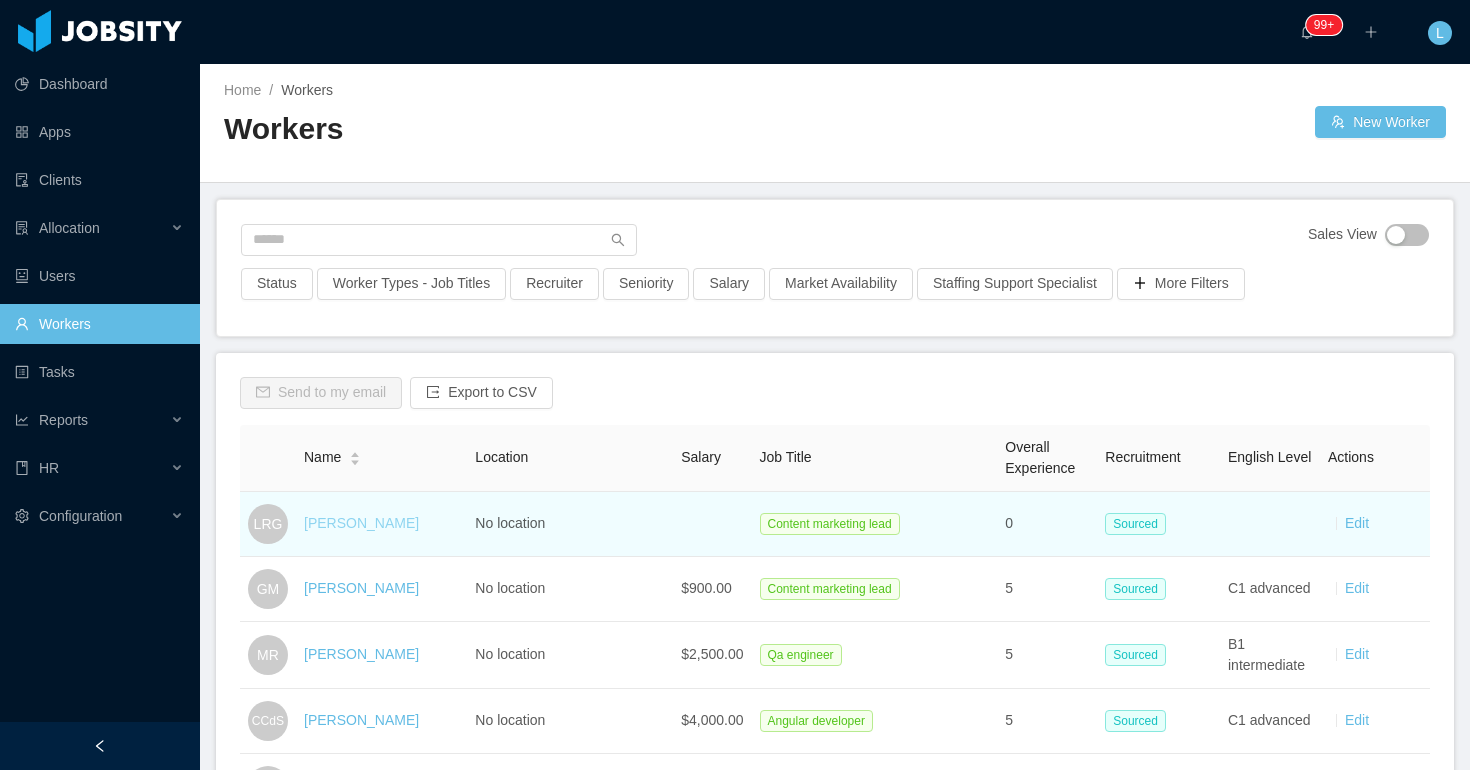 click on "[PERSON_NAME]" at bounding box center (361, 523) 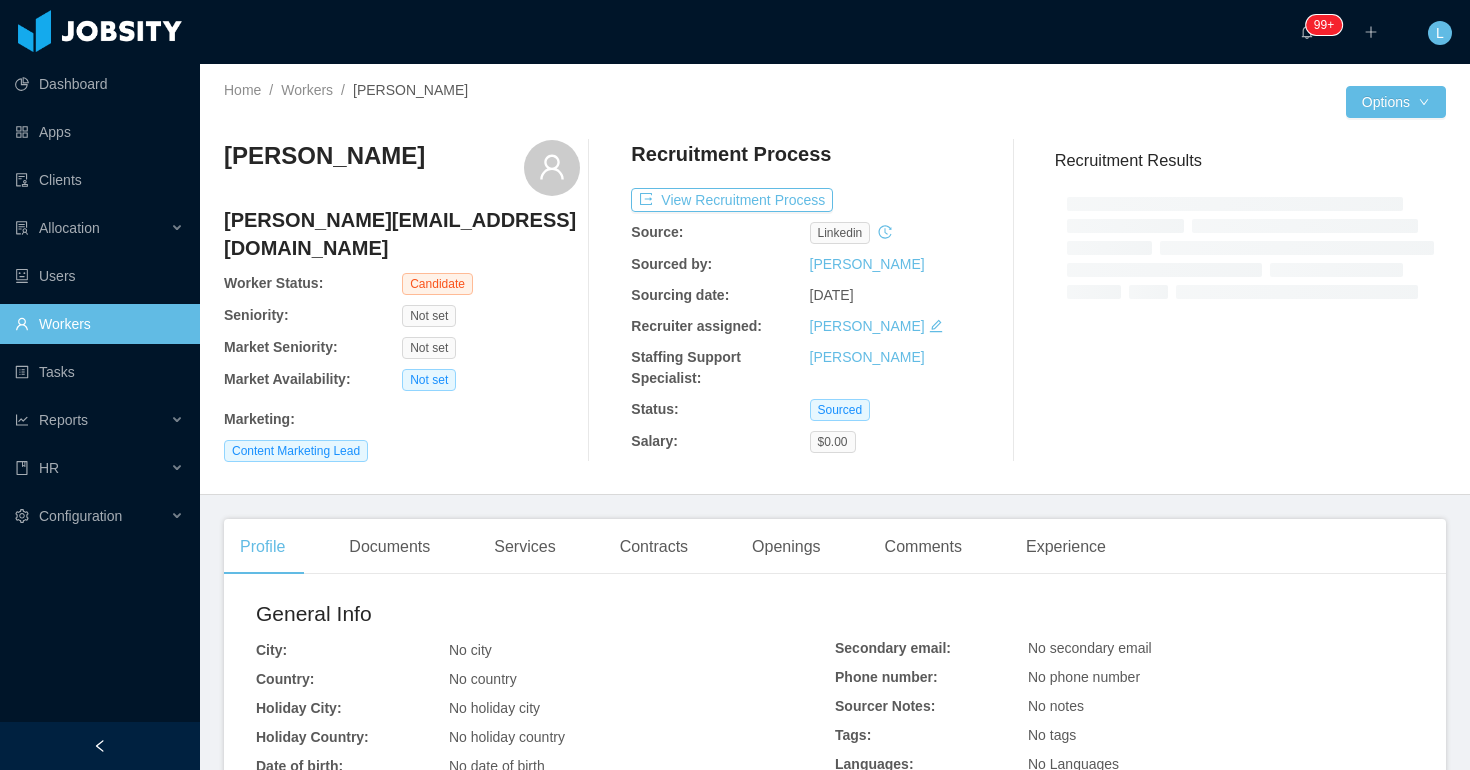 click on "[PERSON_NAME][EMAIL_ADDRESS][DOMAIN_NAME]" at bounding box center [402, 234] 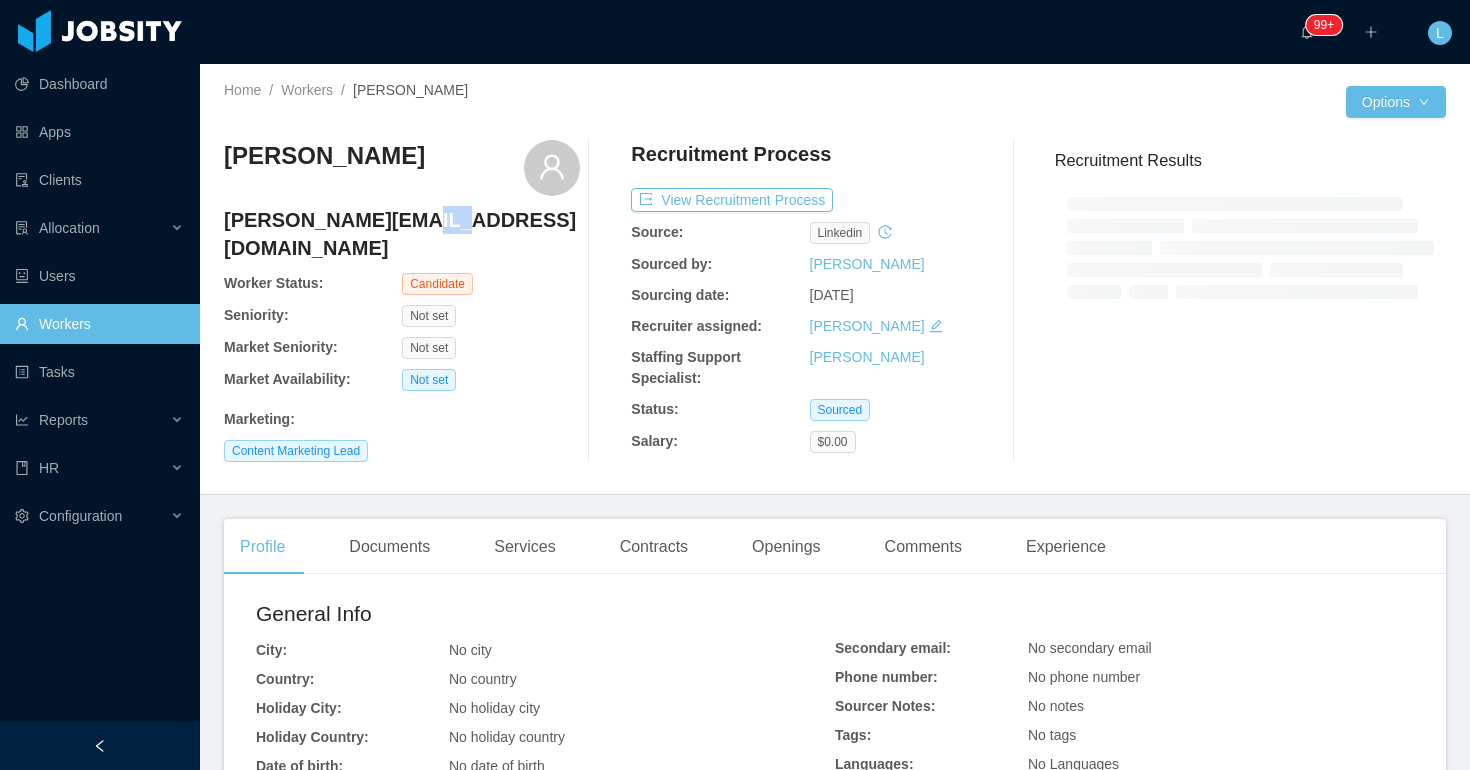 click on "[PERSON_NAME][EMAIL_ADDRESS][DOMAIN_NAME]" at bounding box center (402, 234) 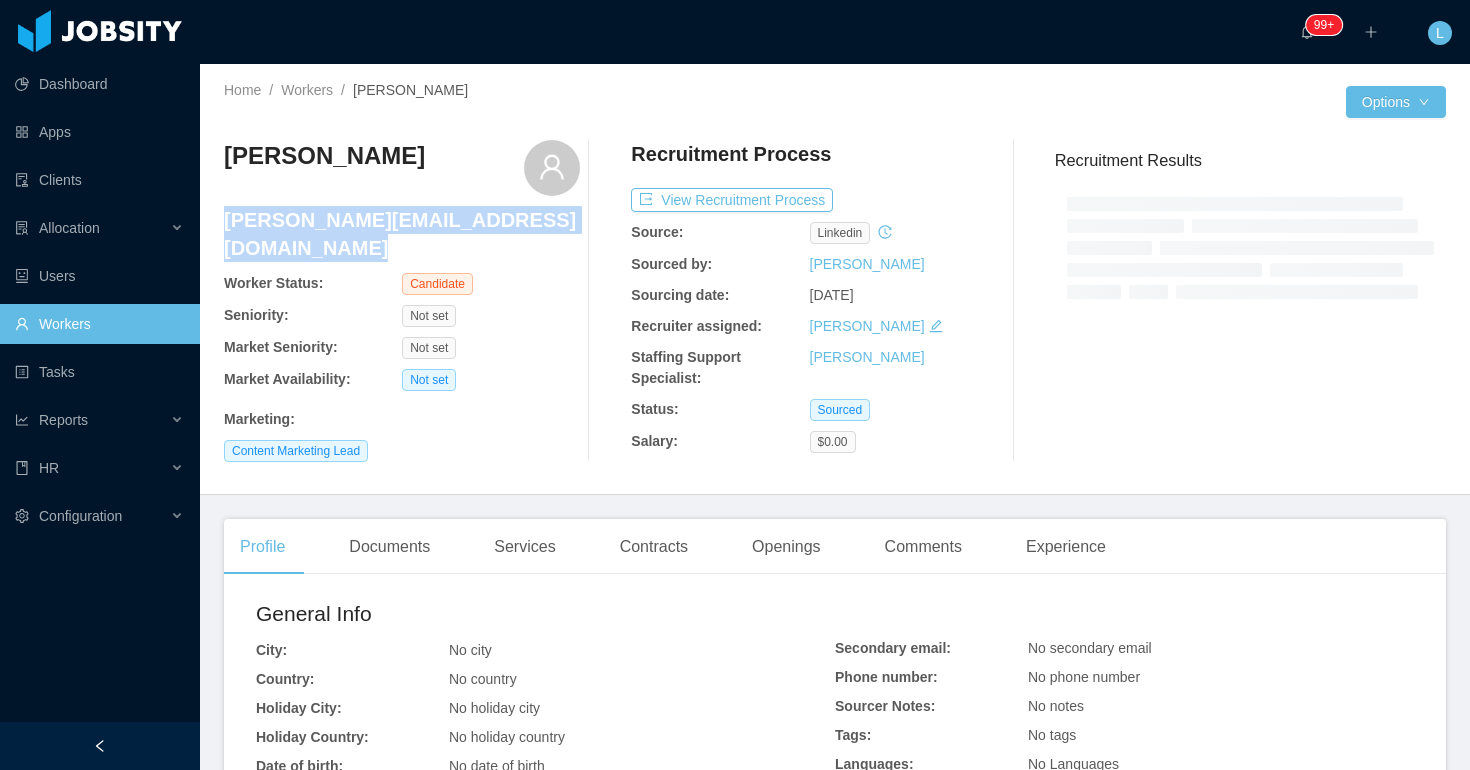 click on "[PERSON_NAME][EMAIL_ADDRESS][DOMAIN_NAME]" at bounding box center [402, 234] 